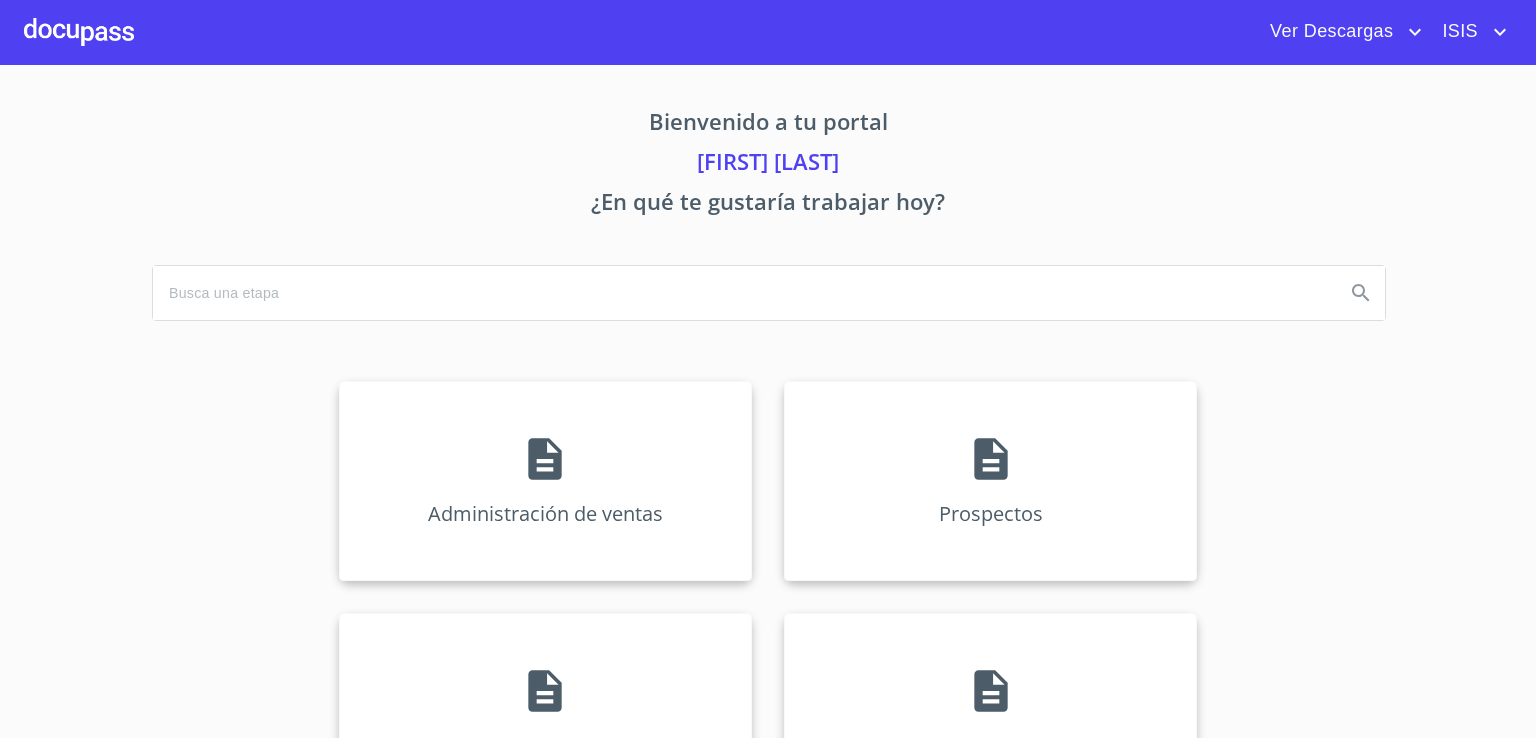 scroll, scrollTop: 0, scrollLeft: 0, axis: both 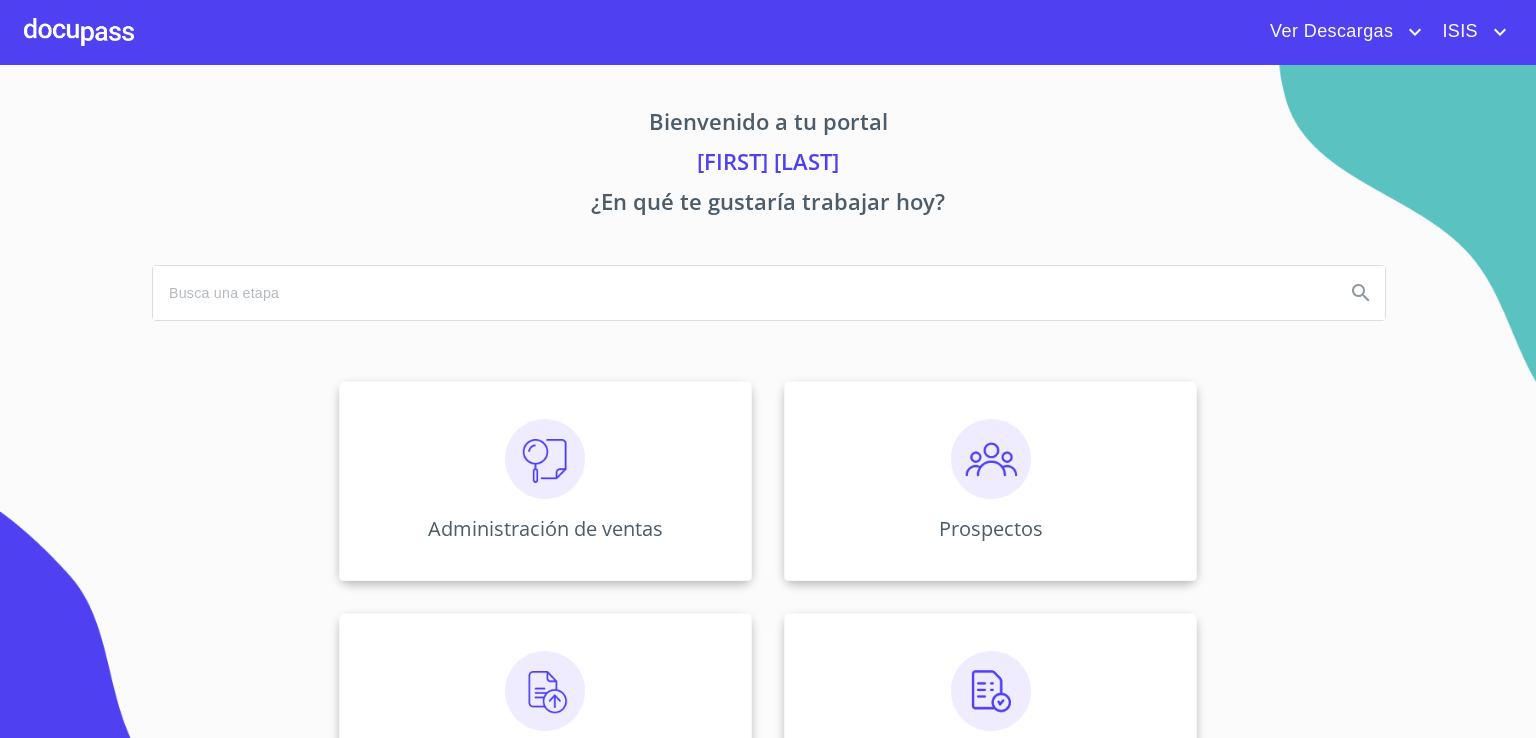 click on "[FIRST] [LAST]" at bounding box center (768, 165) 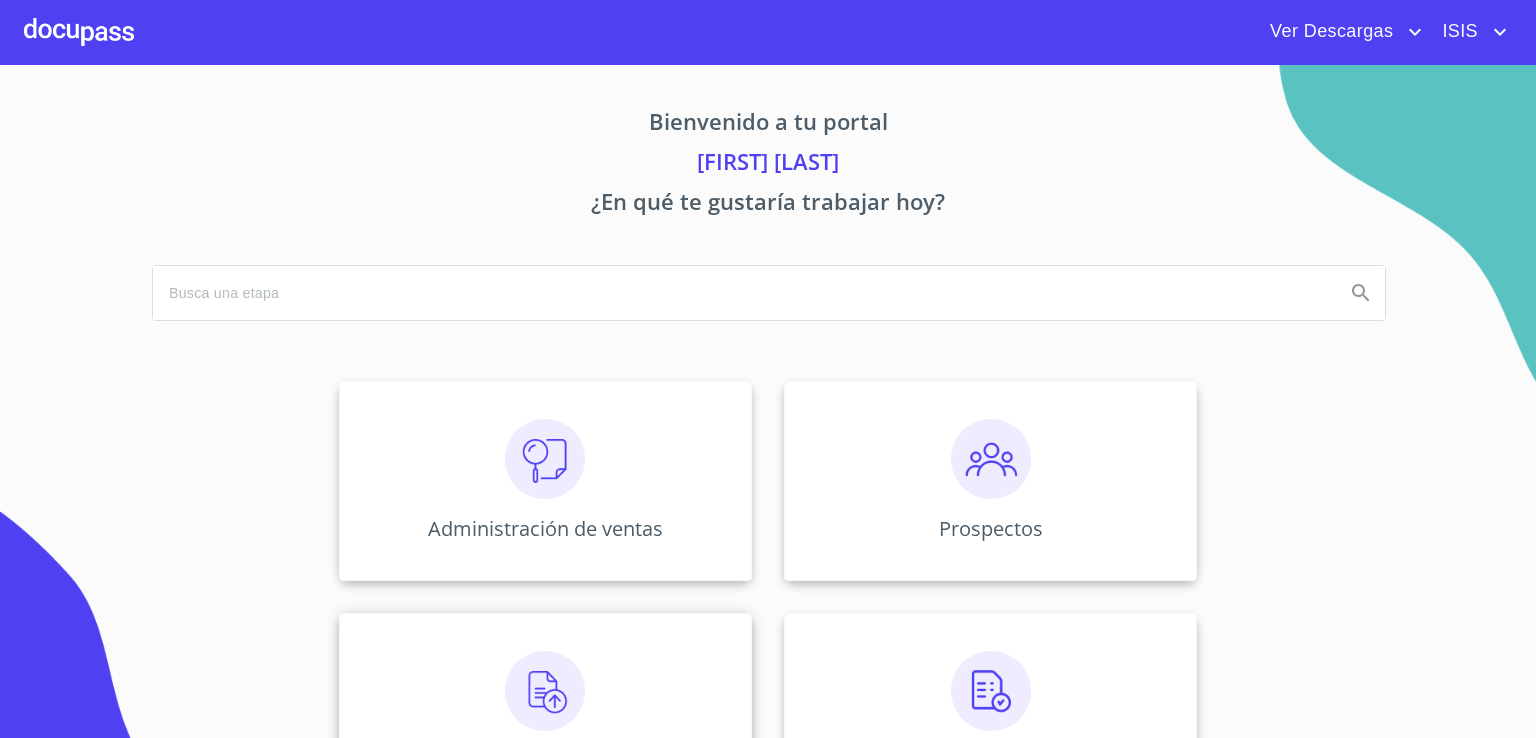 click on "Información del Cliente" at bounding box center (545, 713) 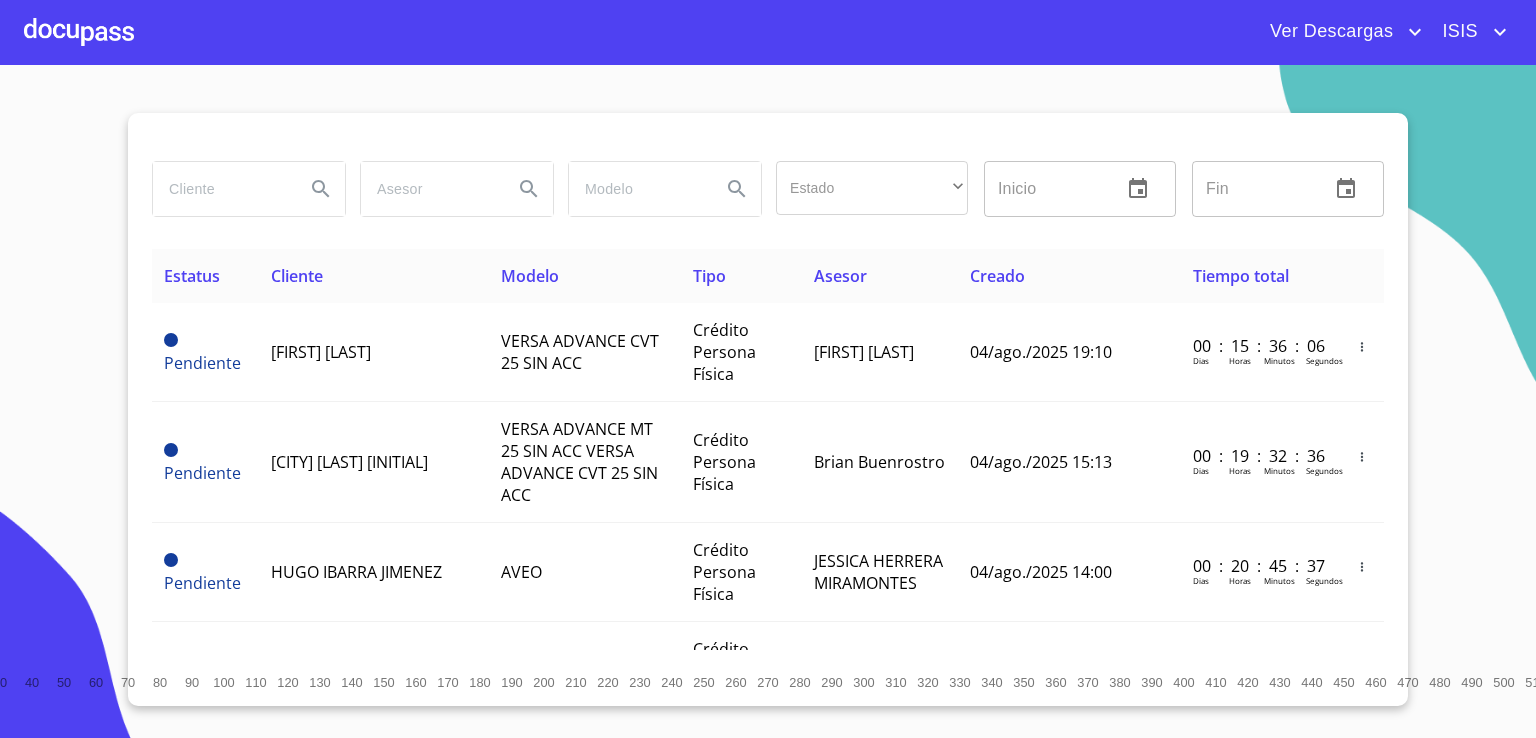 click at bounding box center [221, 189] 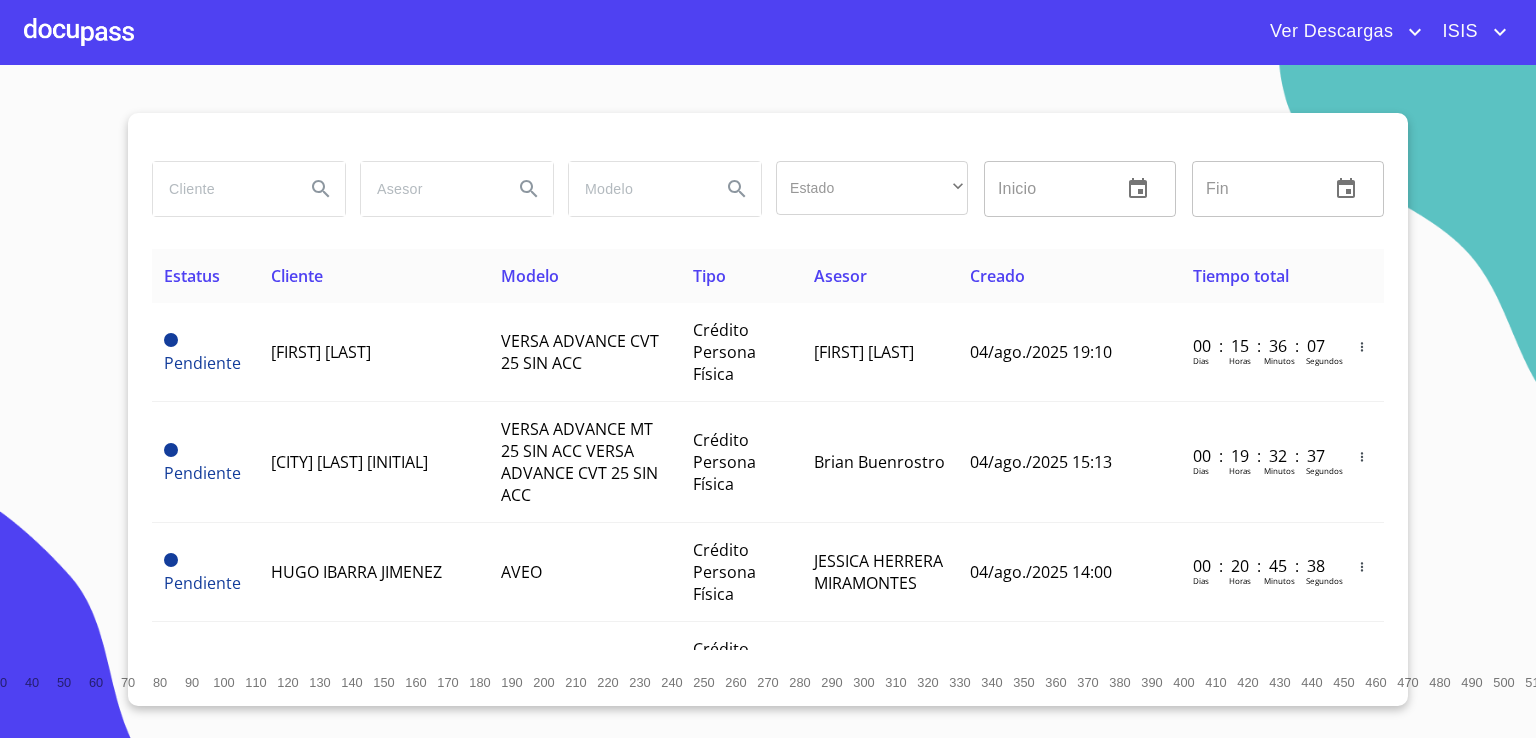 paste on "corporativo ferymar" 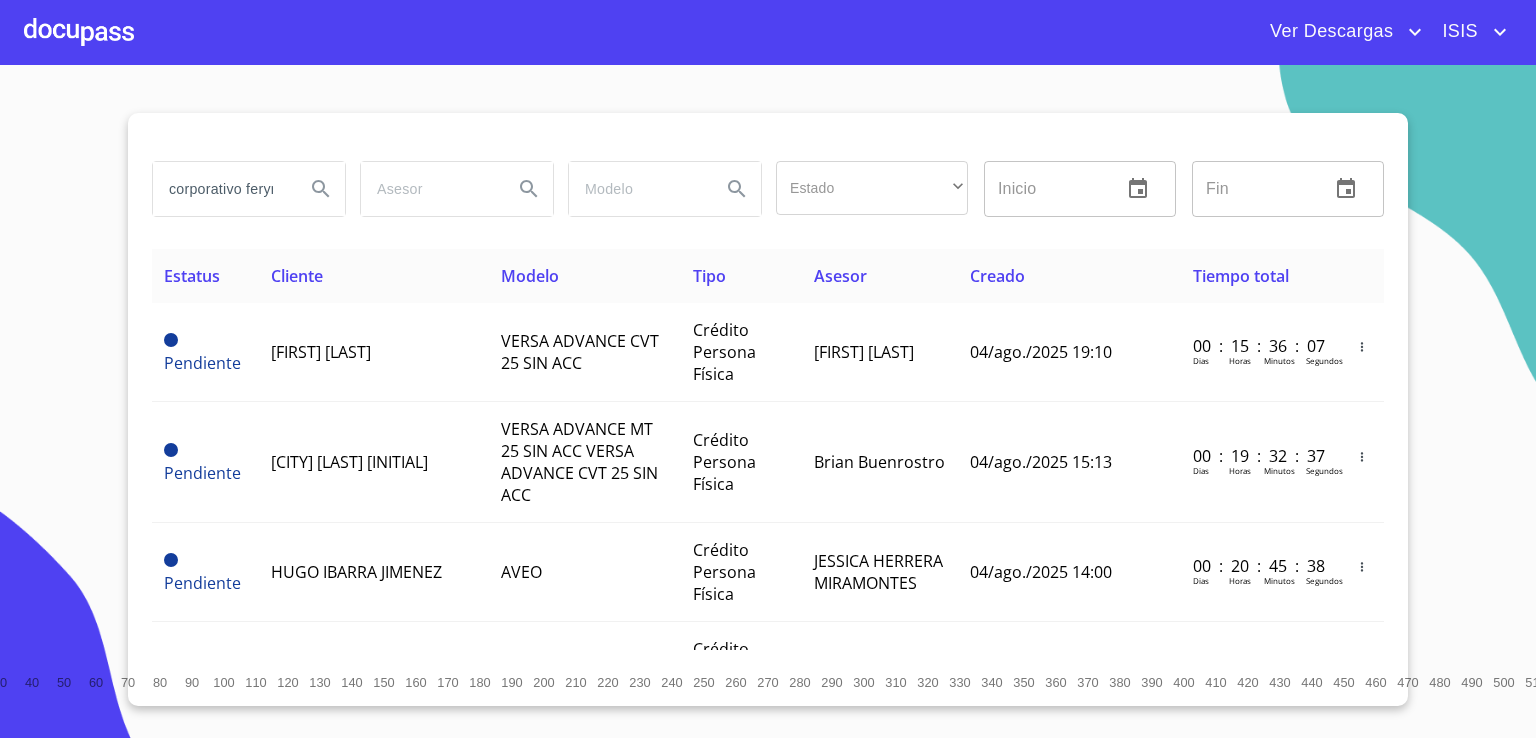 scroll, scrollTop: 0, scrollLeft: 23, axis: horizontal 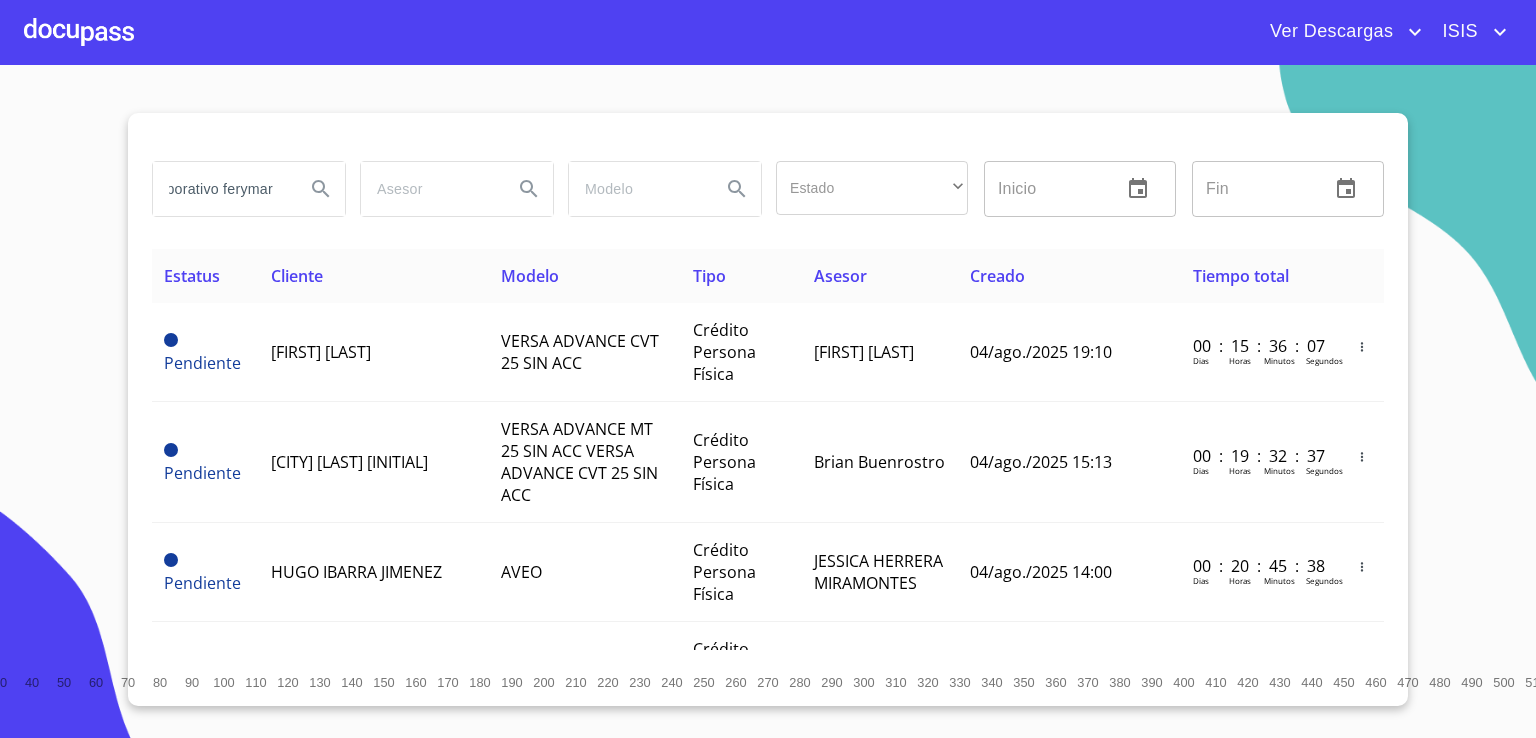 type on "corporativo ferymar" 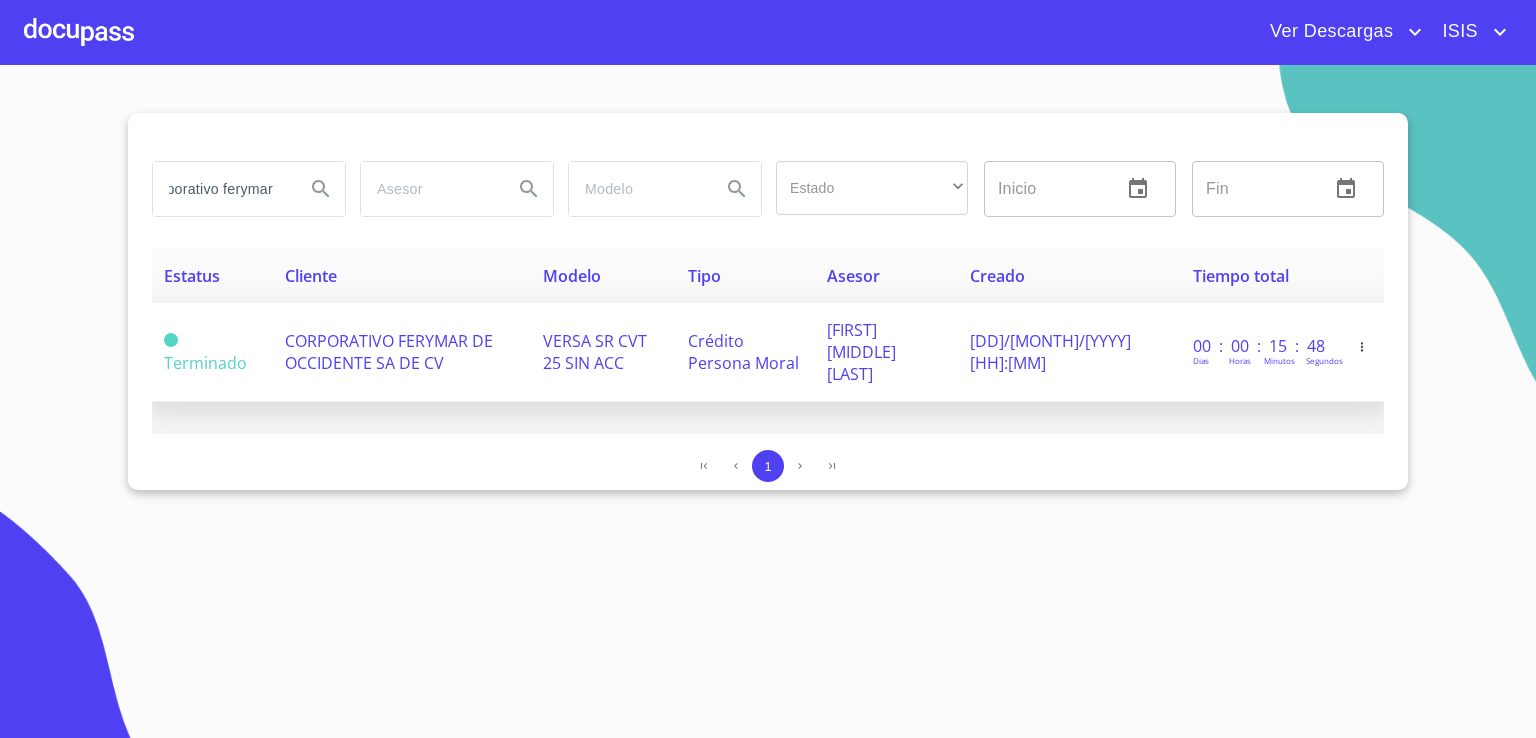 scroll, scrollTop: 0, scrollLeft: 0, axis: both 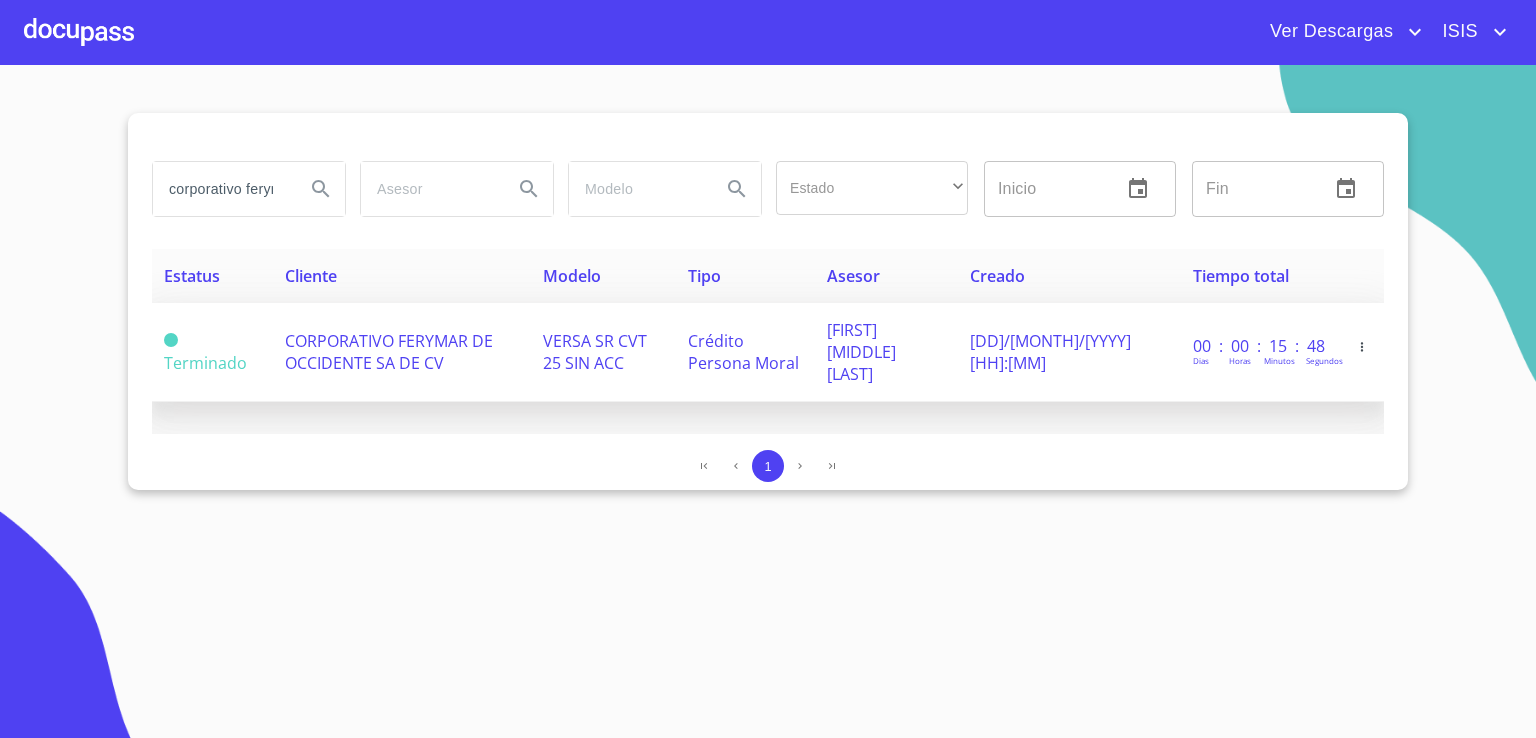 click on "CORPORATIVO FERYMAR DE OCCIDENTE SA DE CV" at bounding box center (389, 352) 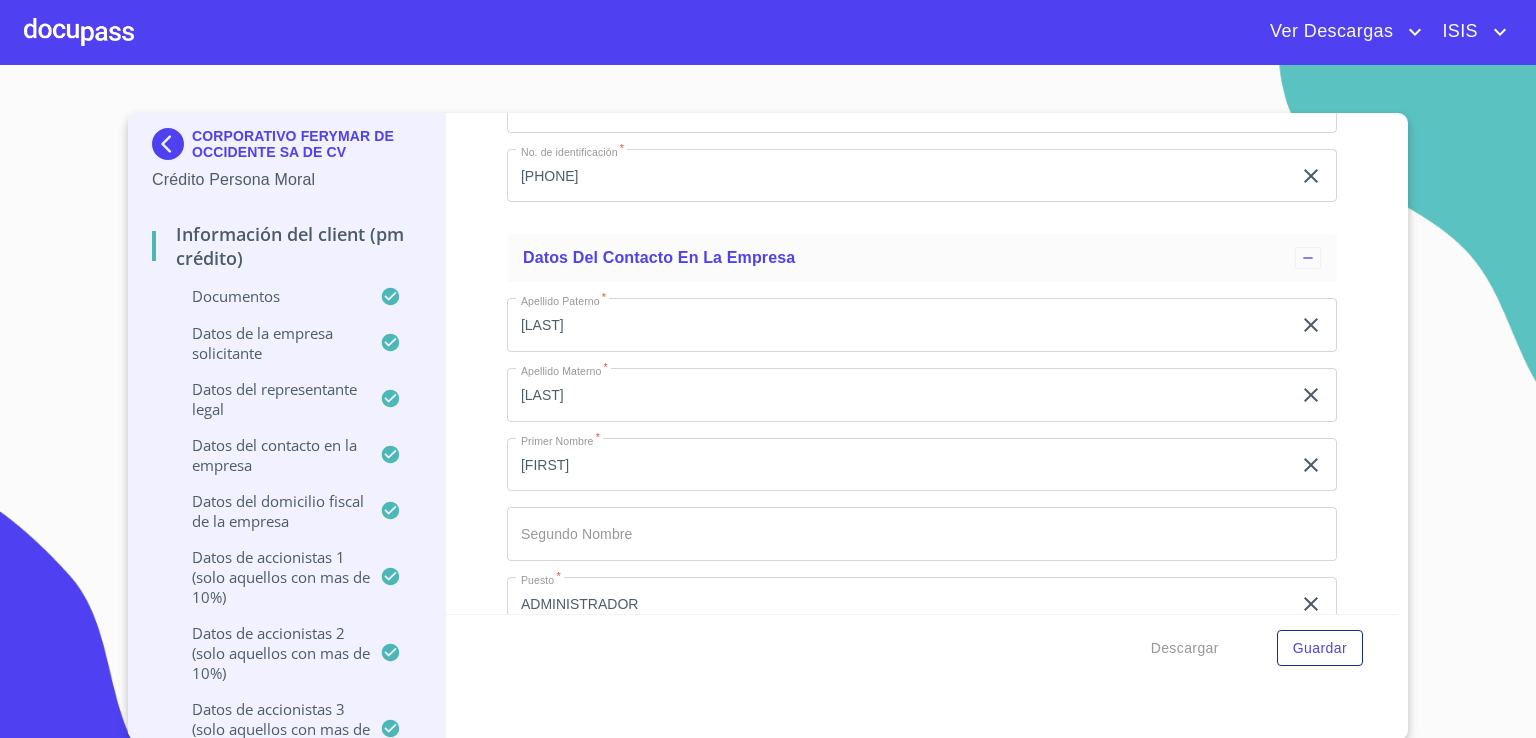 scroll, scrollTop: 13056, scrollLeft: 0, axis: vertical 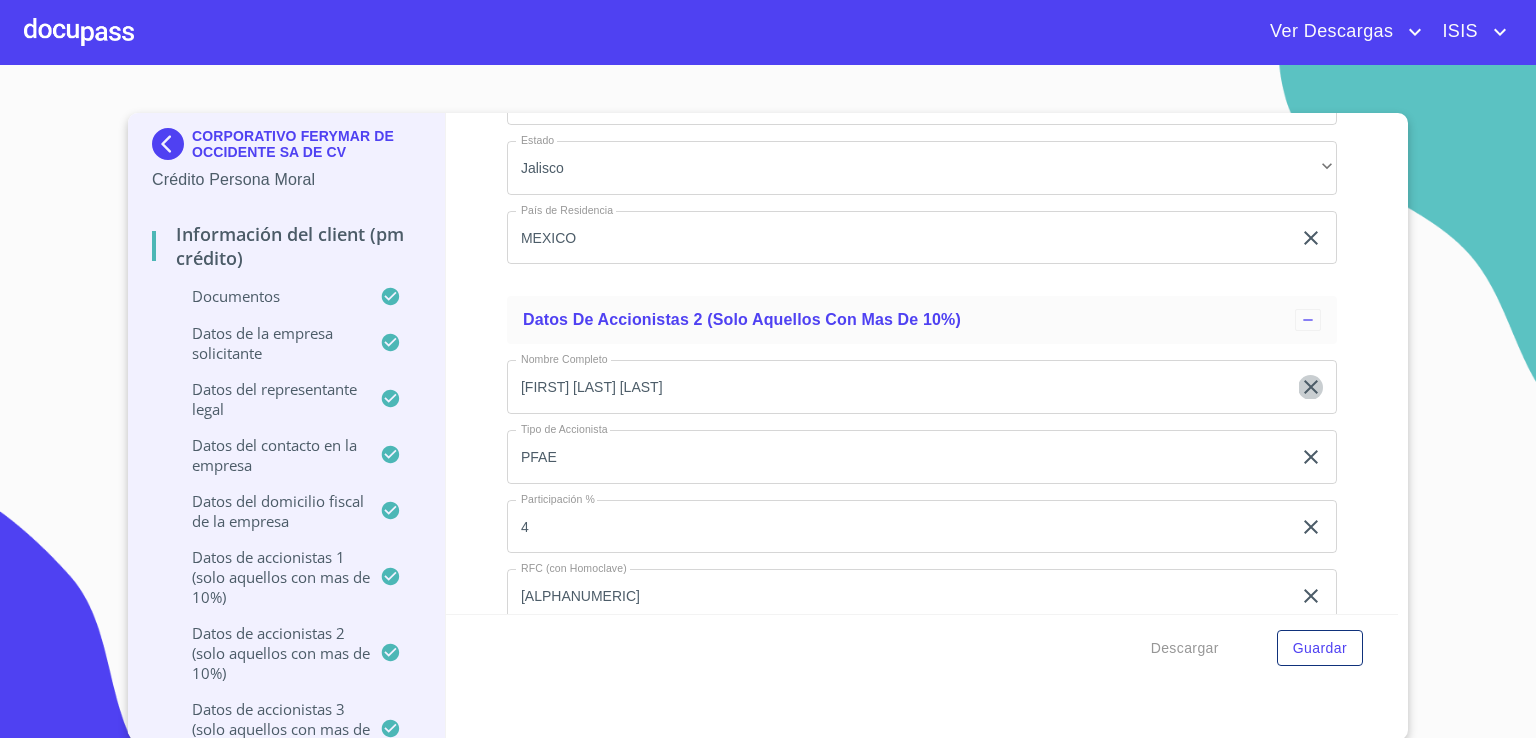 click 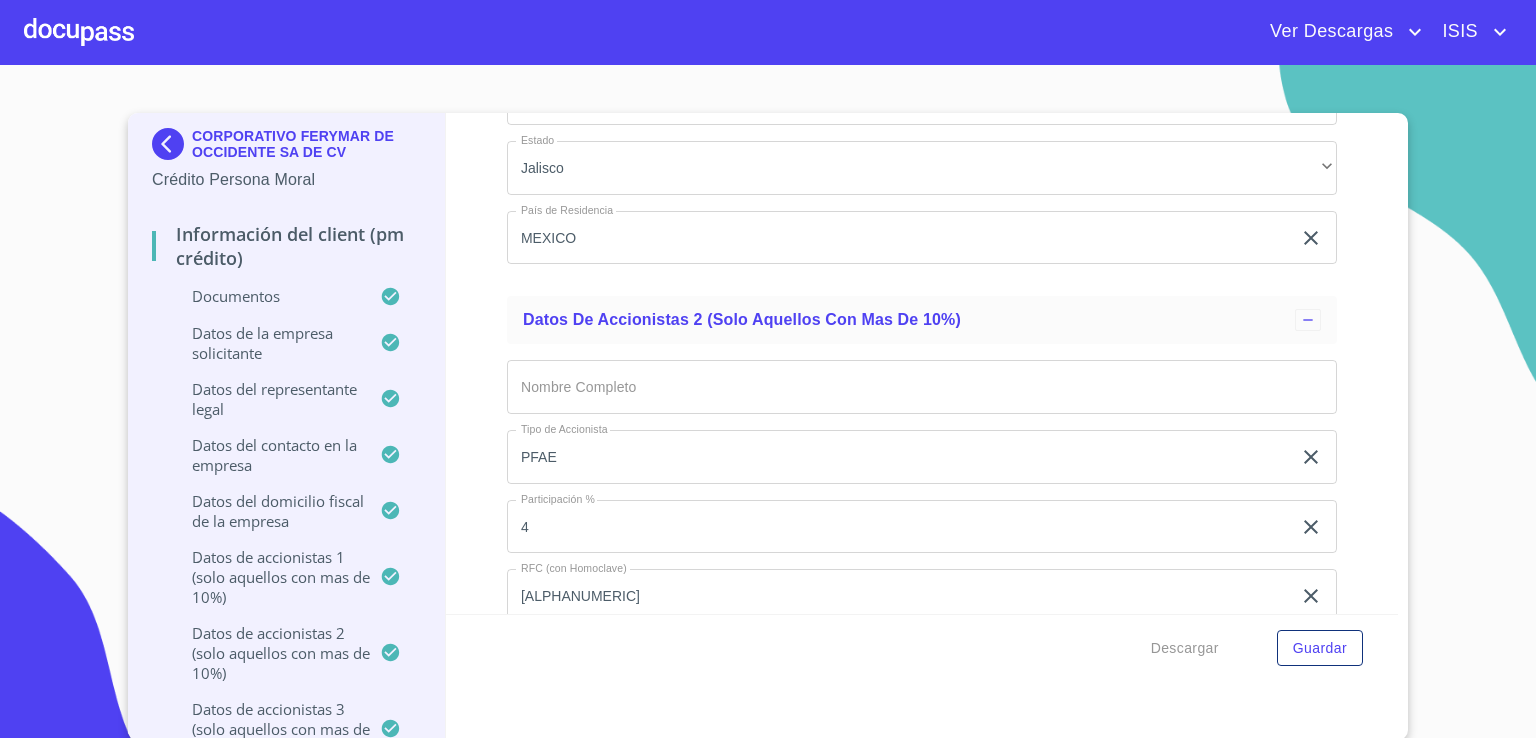 click on "Documento de identificación representante legal.   *" at bounding box center (899, -3912) 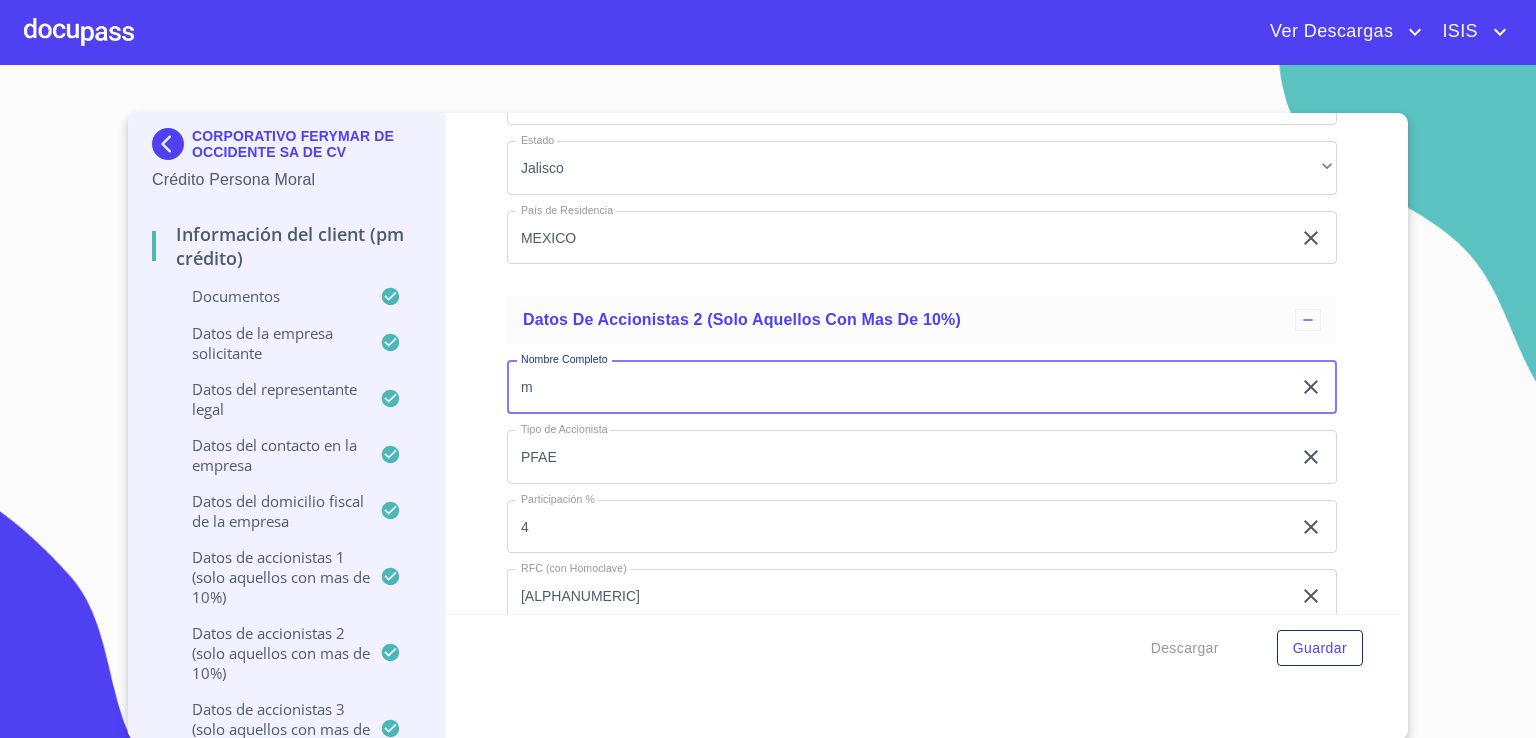 type on "m" 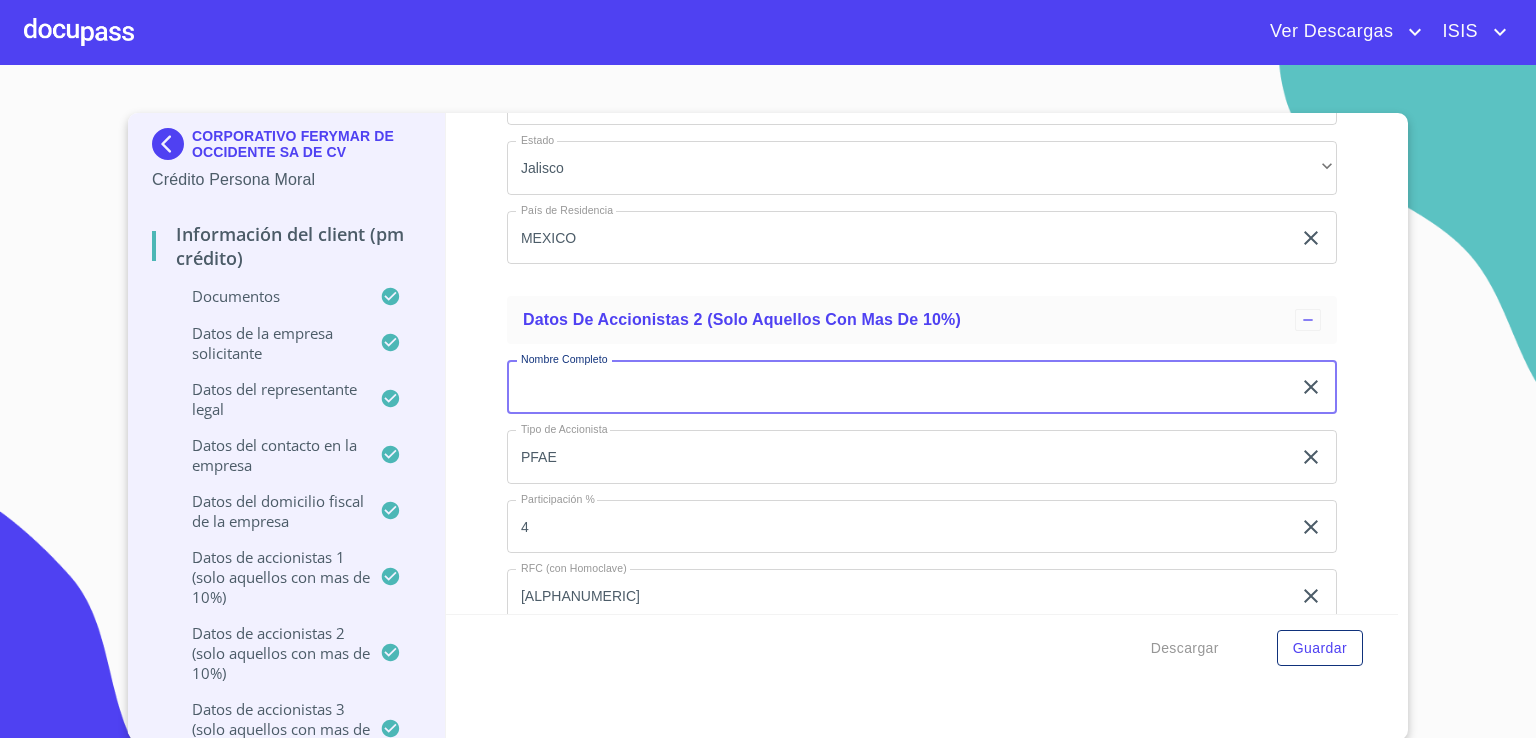 type 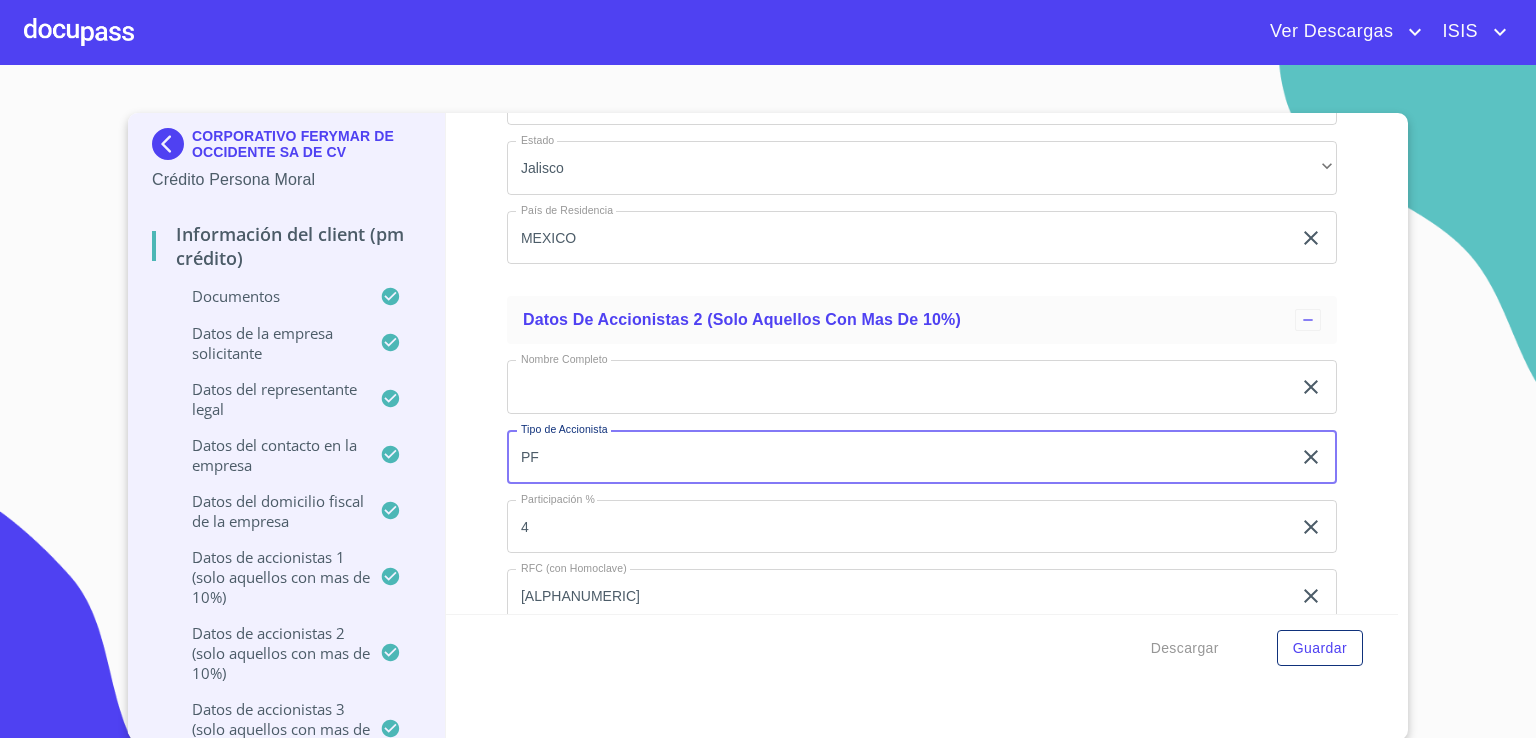 type on "P" 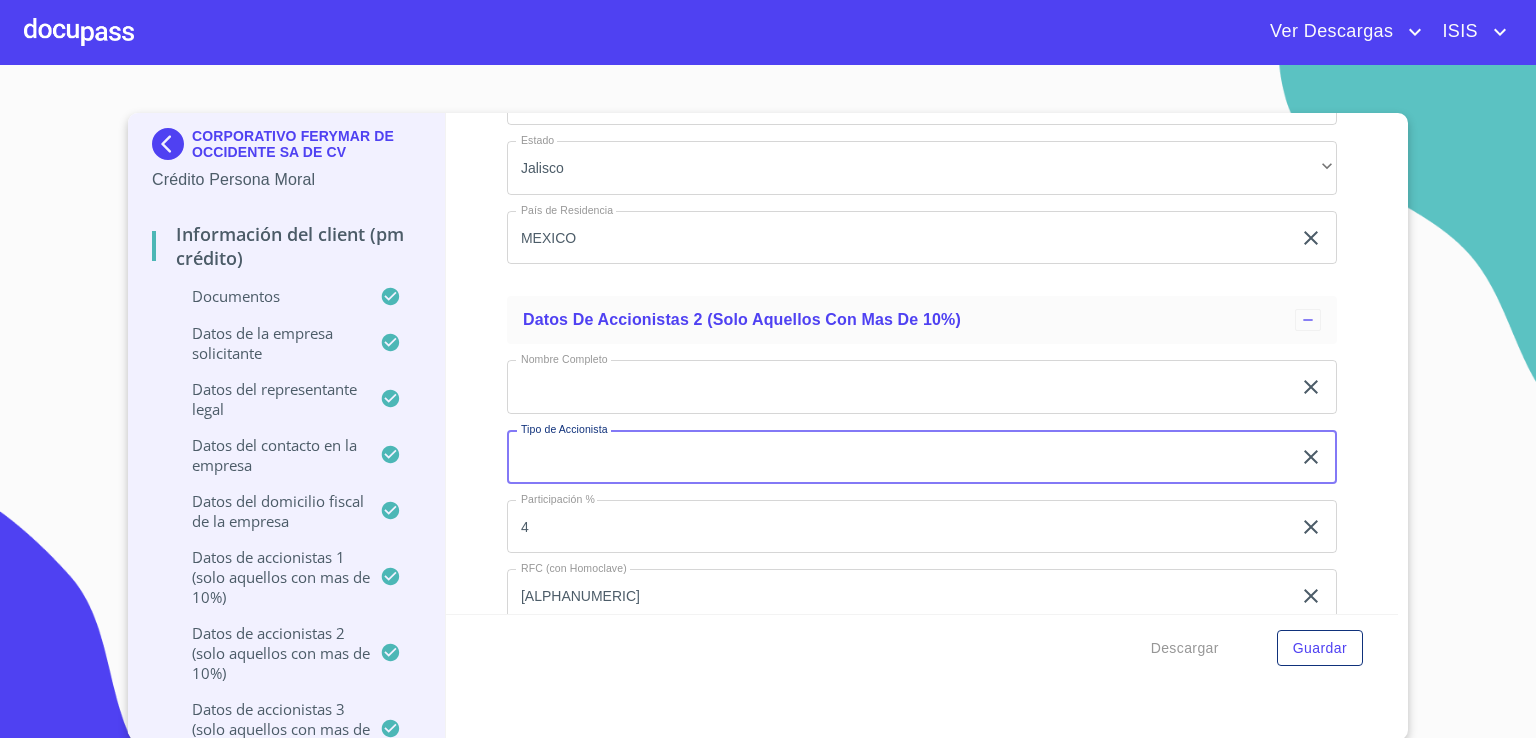 type 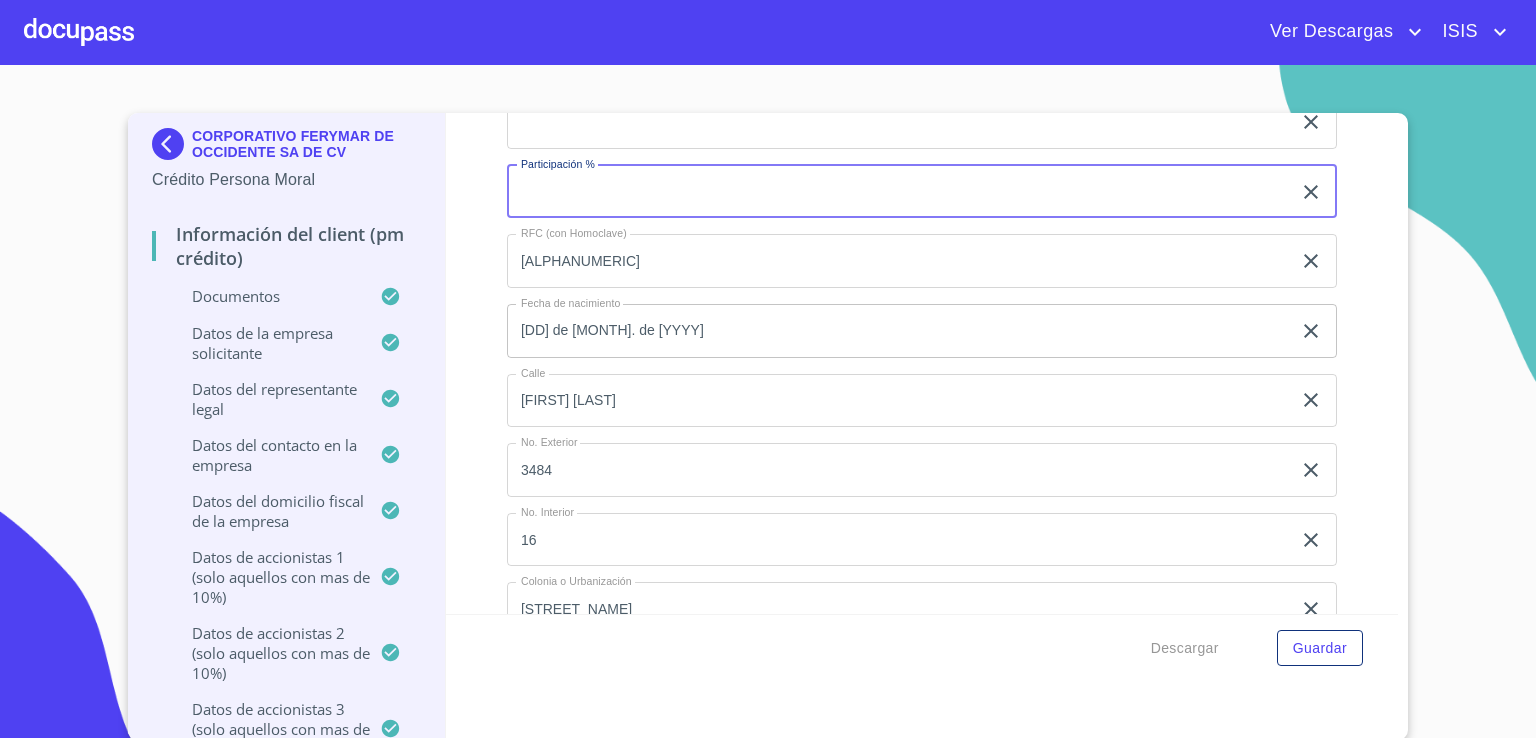 scroll, scrollTop: 16224, scrollLeft: 0, axis: vertical 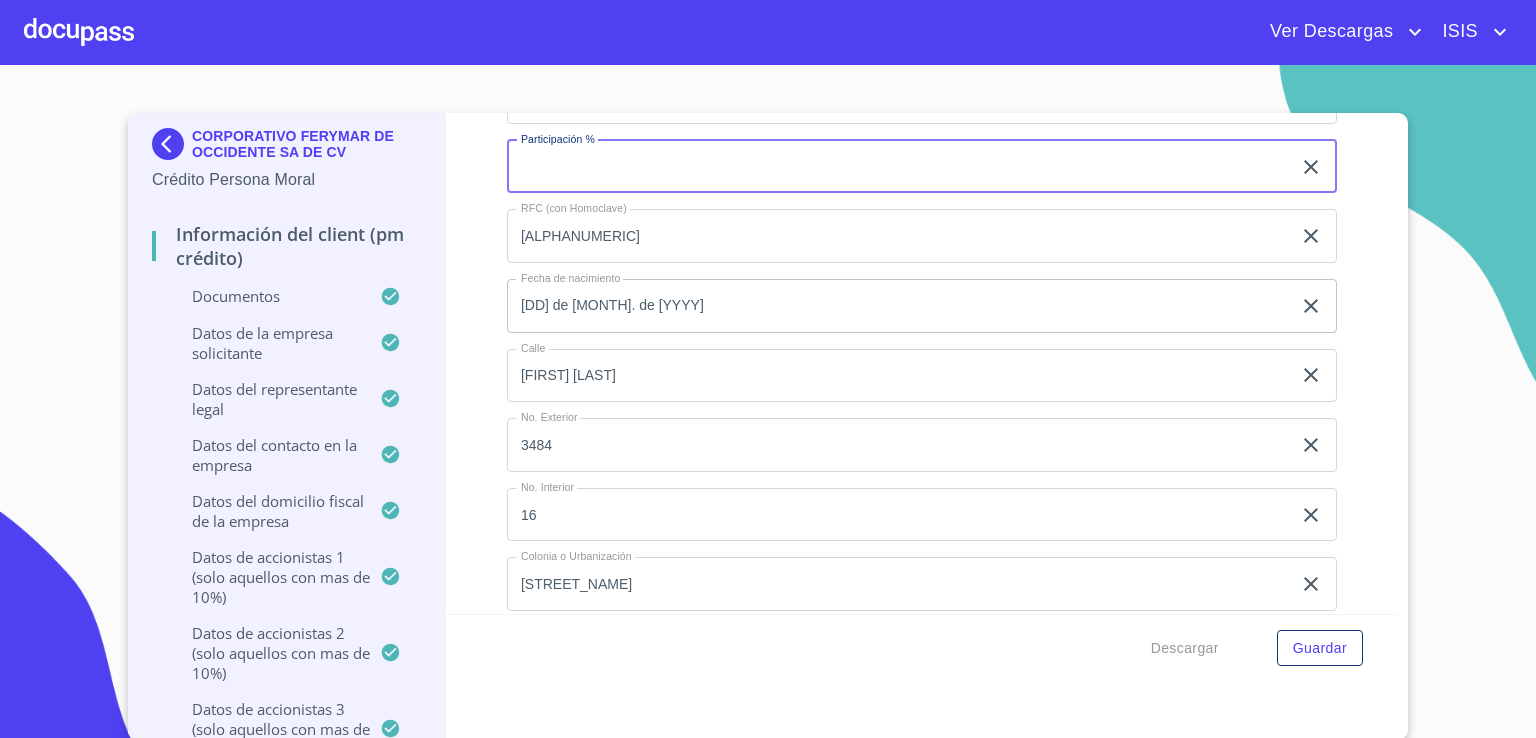 type 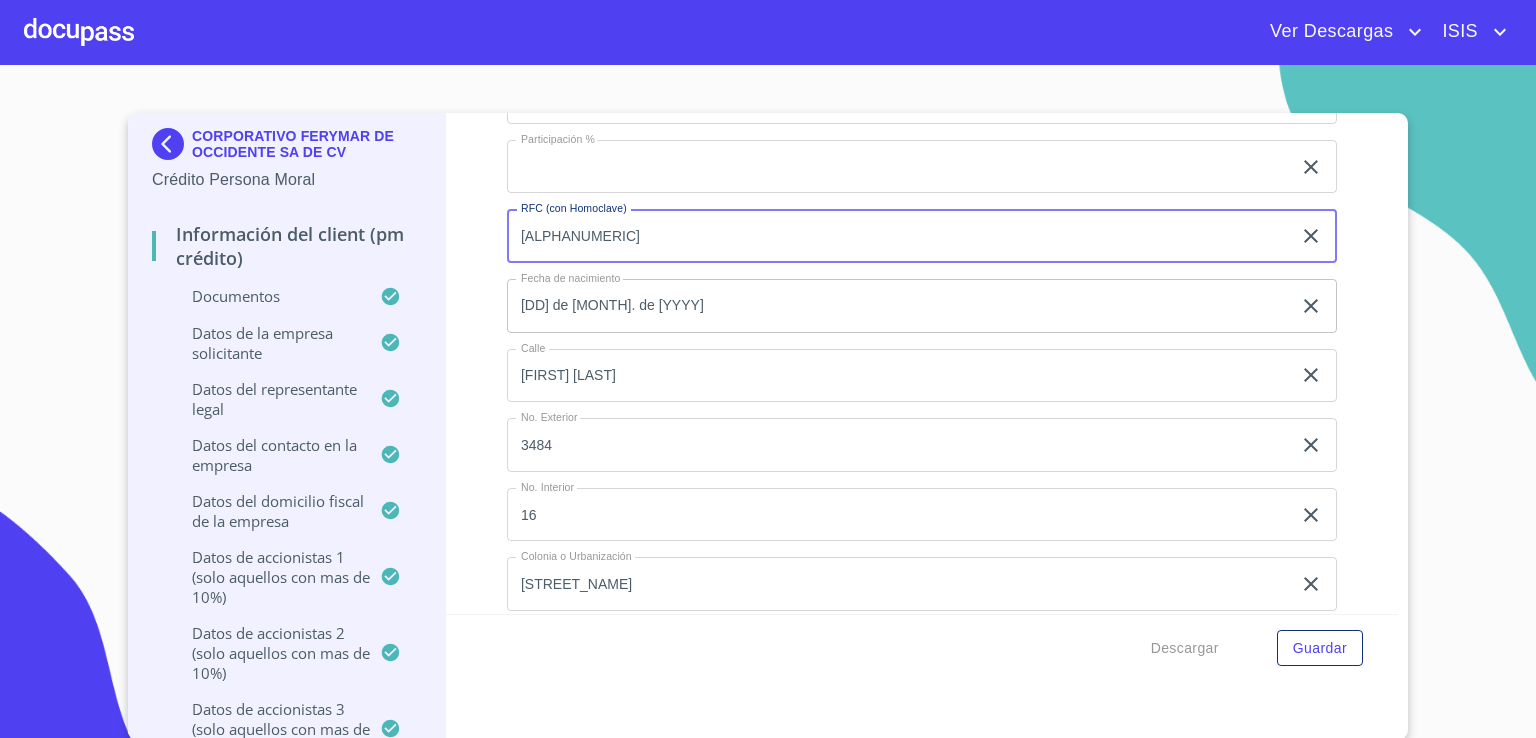 click on "[ALPHANUMERIC]" at bounding box center [899, 236] 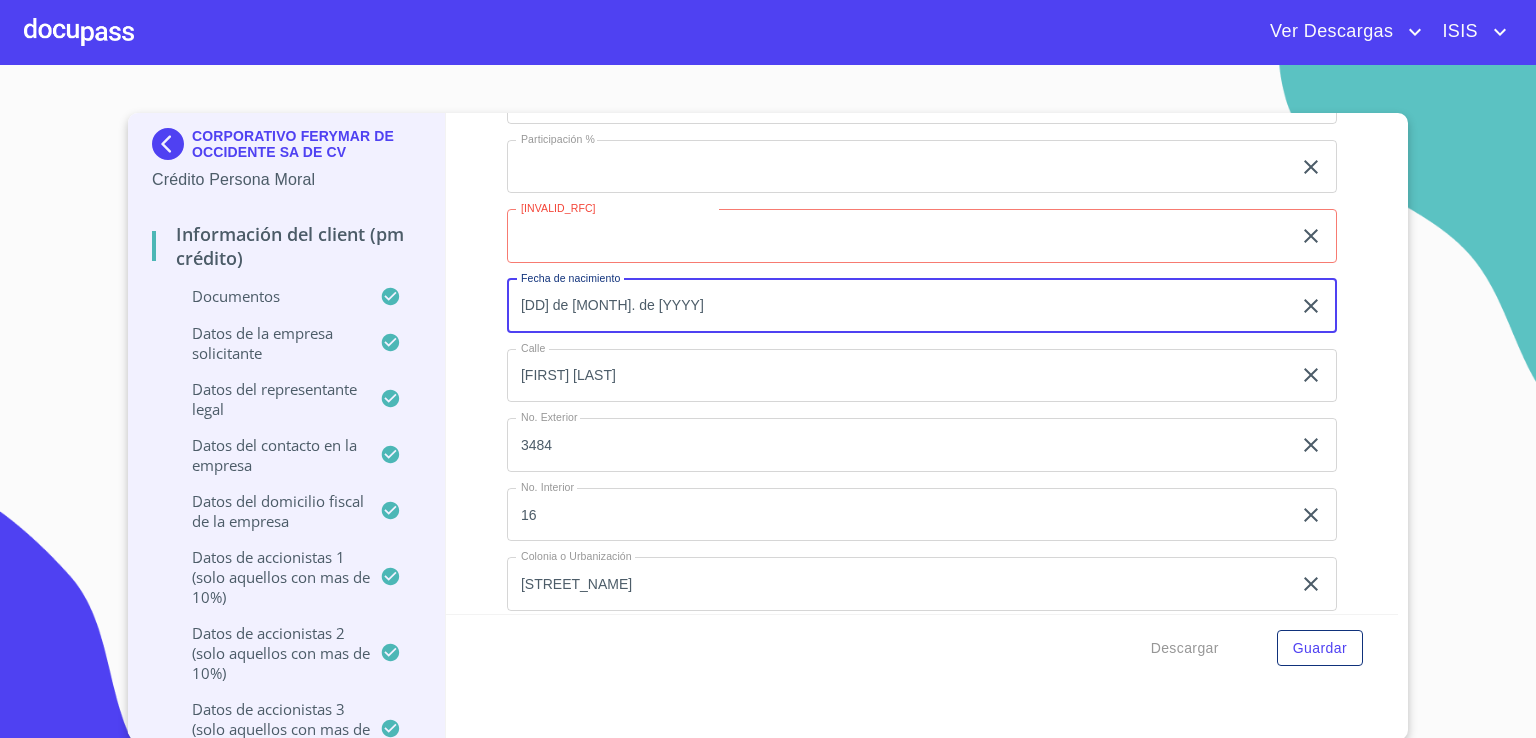 click on "[DD] de [MONTH]. de [YYYY]" at bounding box center [903, 306] 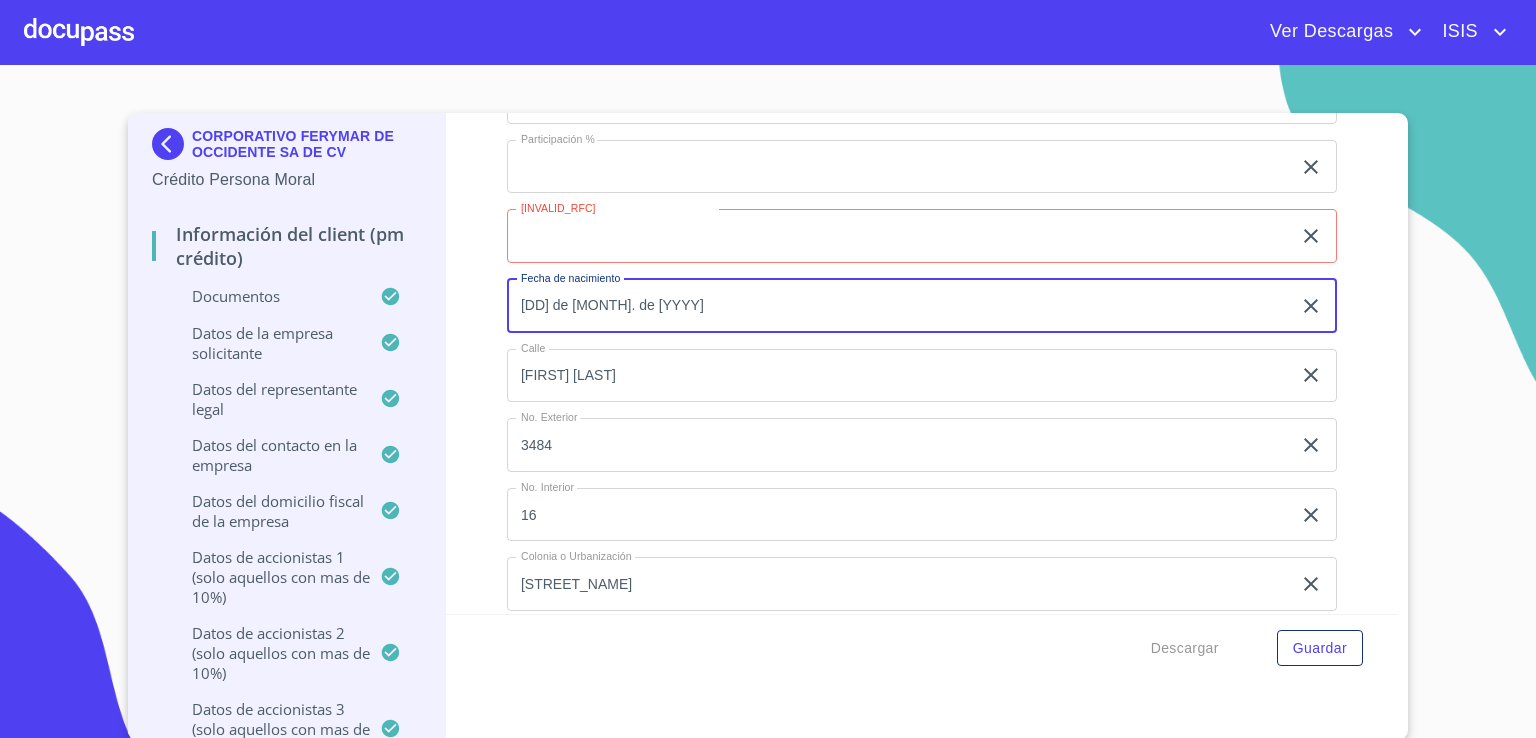click on "Documento de identificación representante legal.   *" at bounding box center (899, 236) 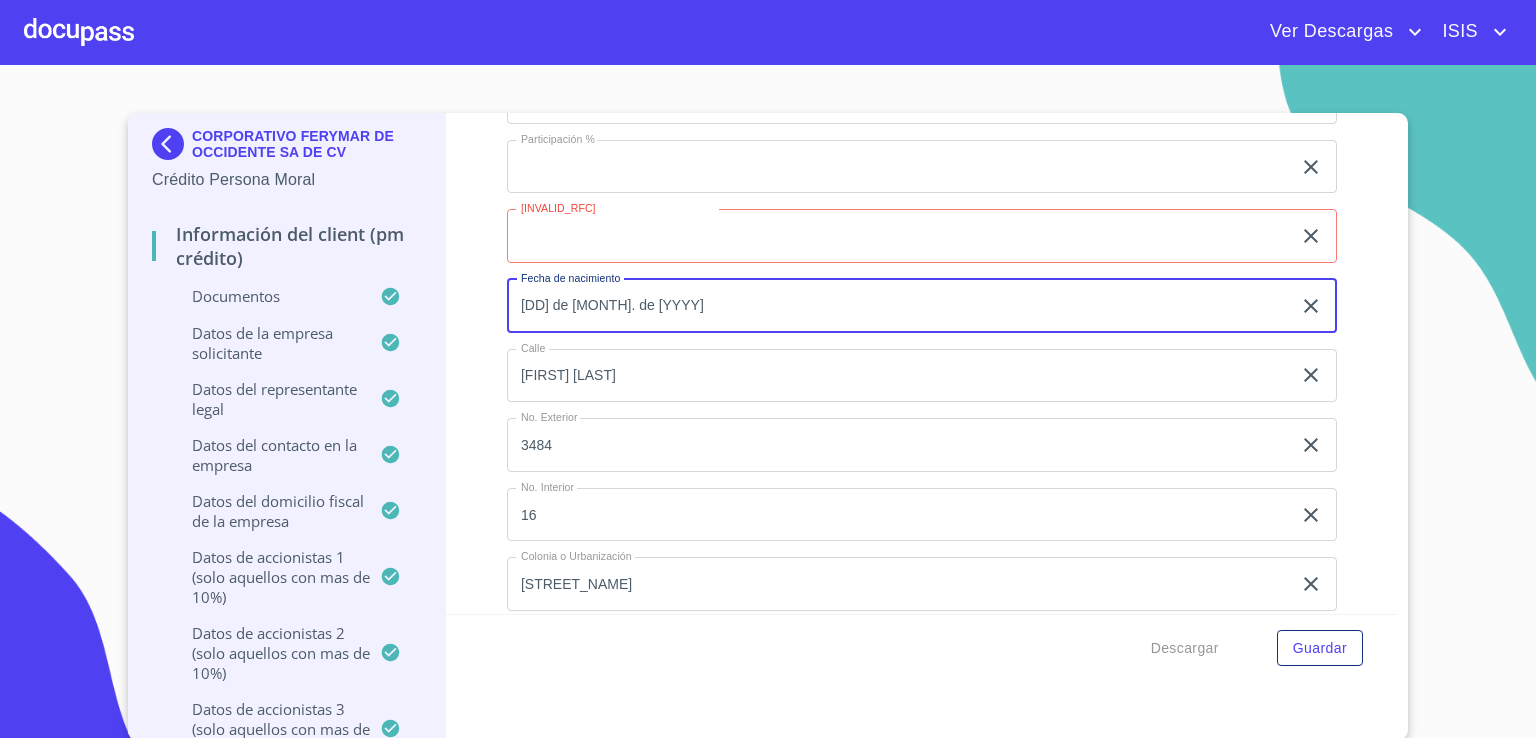 click on "[DD] de [MONTH]. de [YYYY]" at bounding box center [903, 306] 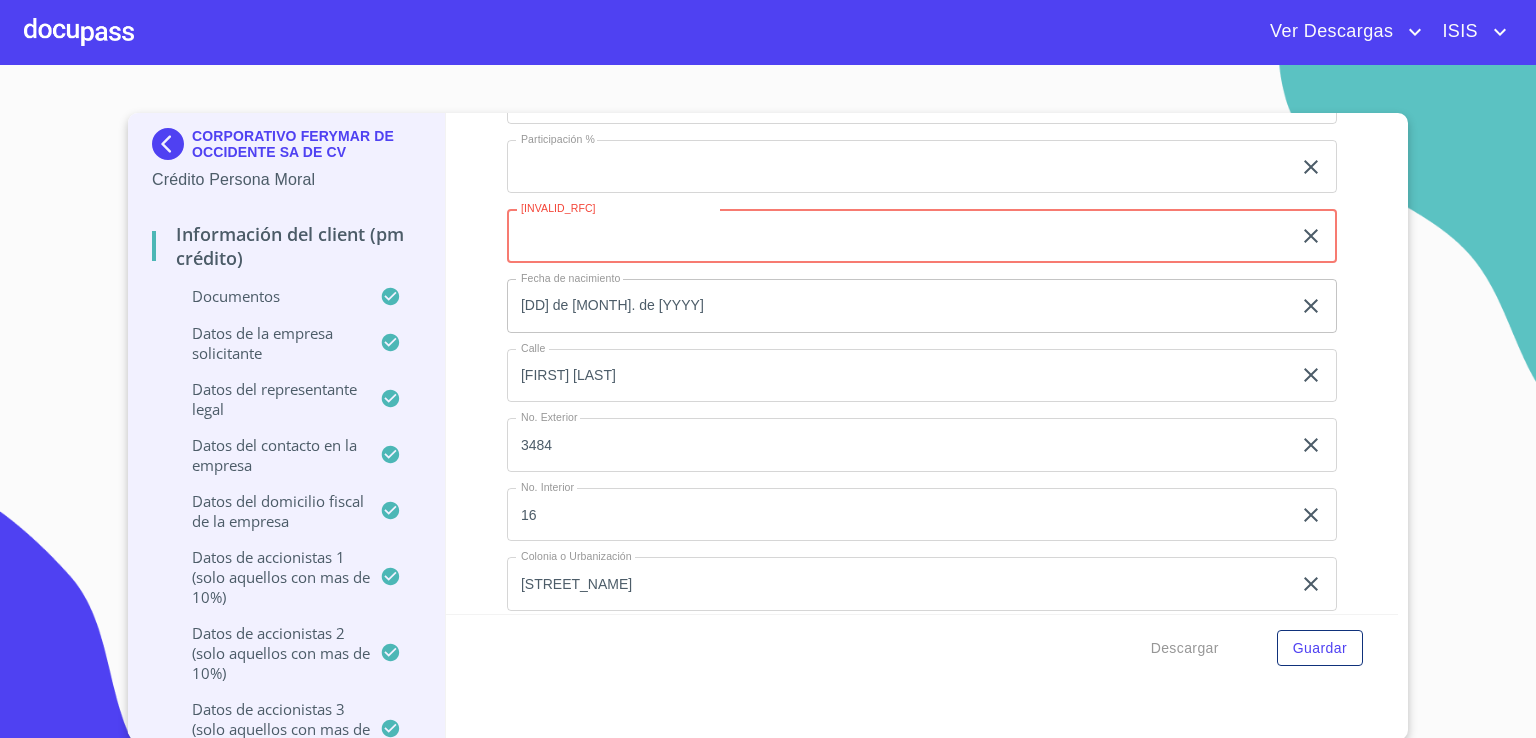 click on "Documento de identificación representante legal.   *" at bounding box center (899, 236) 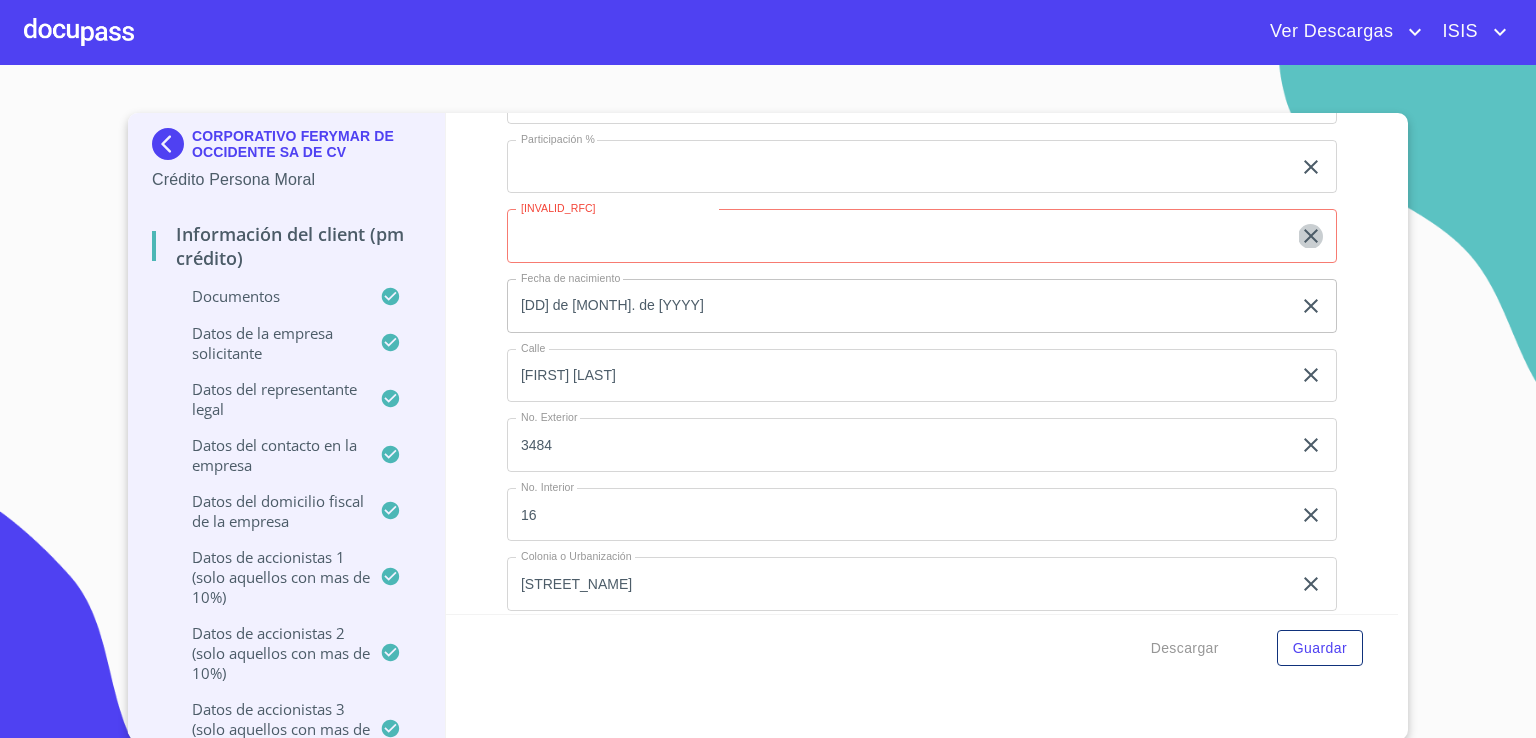 click 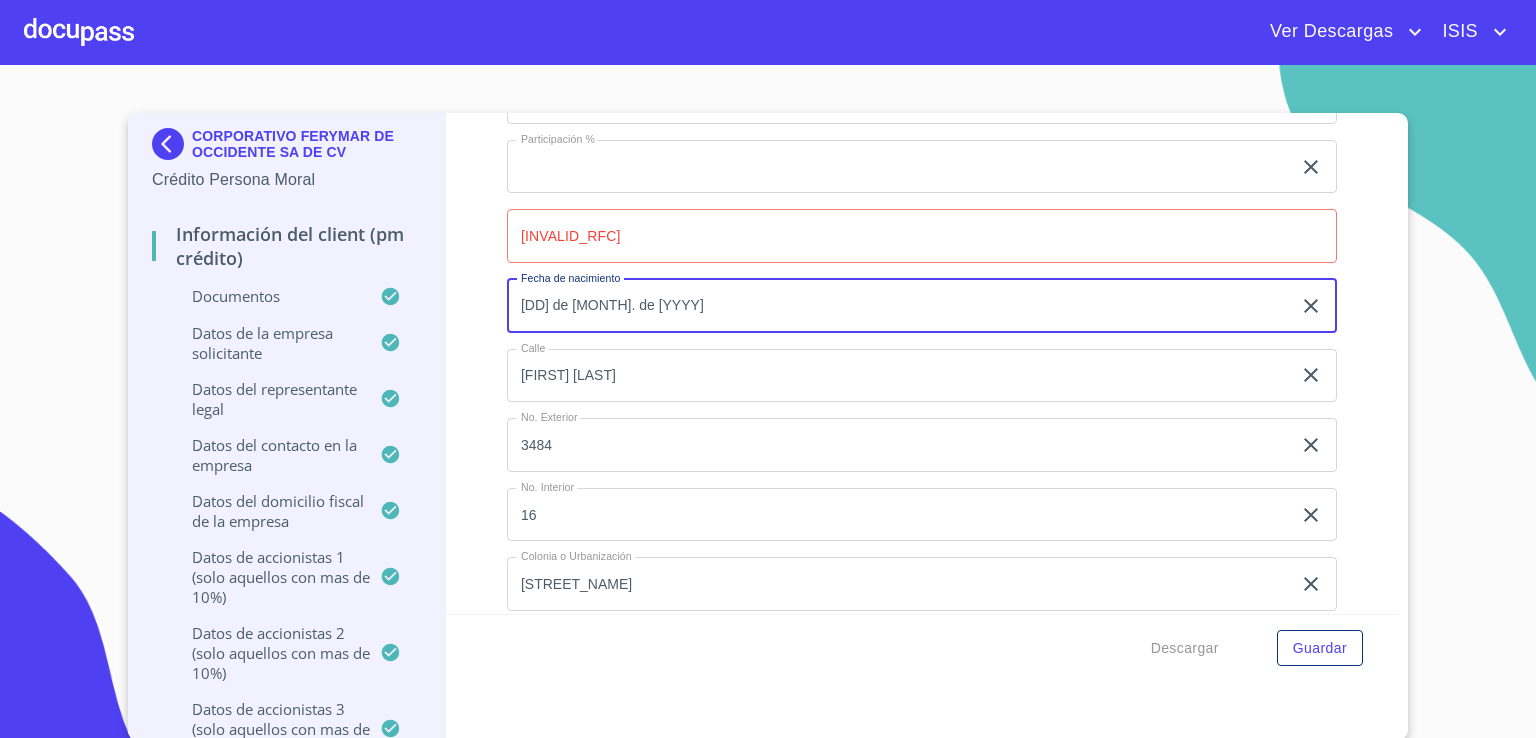 click on "[DD] de [MONTH]. de [YYYY]" at bounding box center [903, 306] 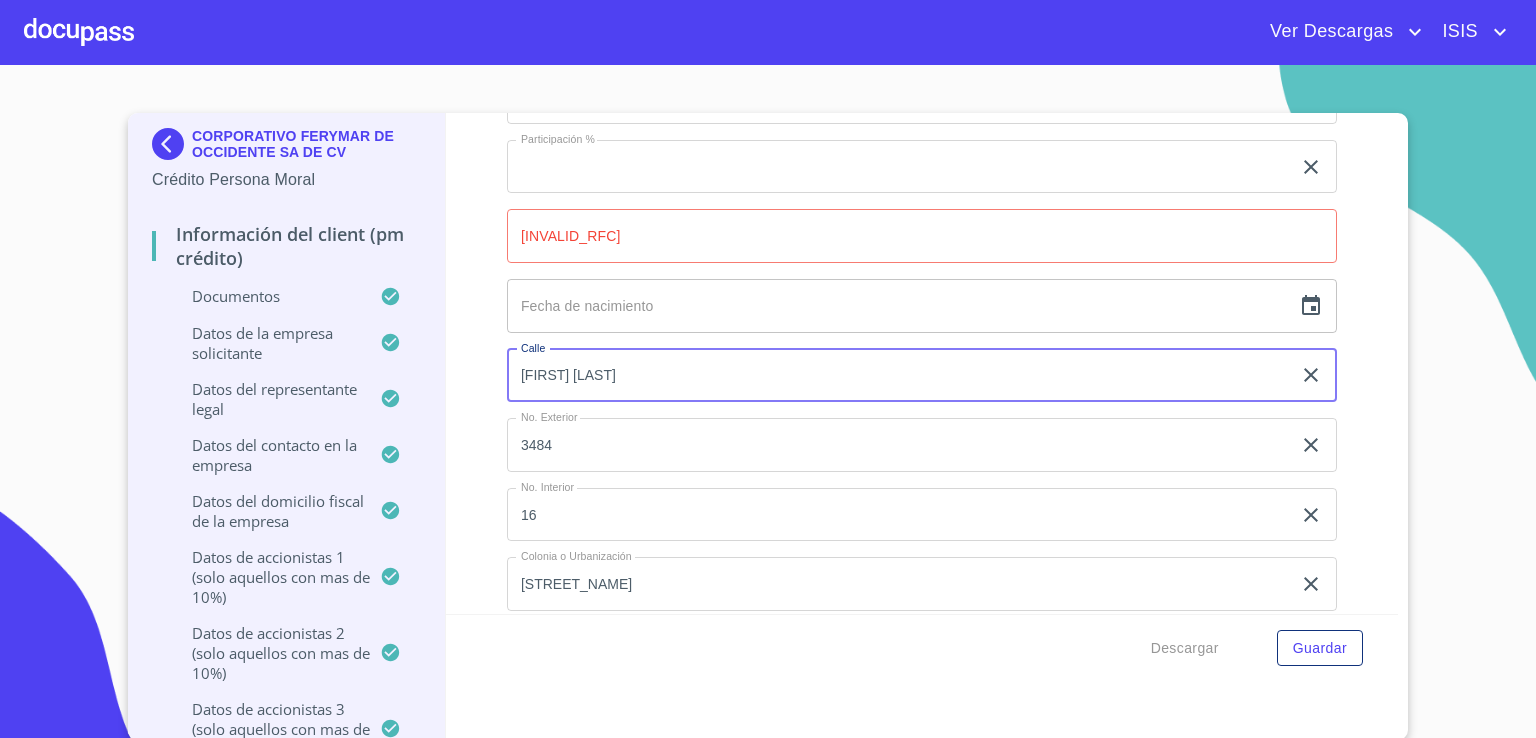 click on "[FIRST] [LAST]" at bounding box center (899, 376) 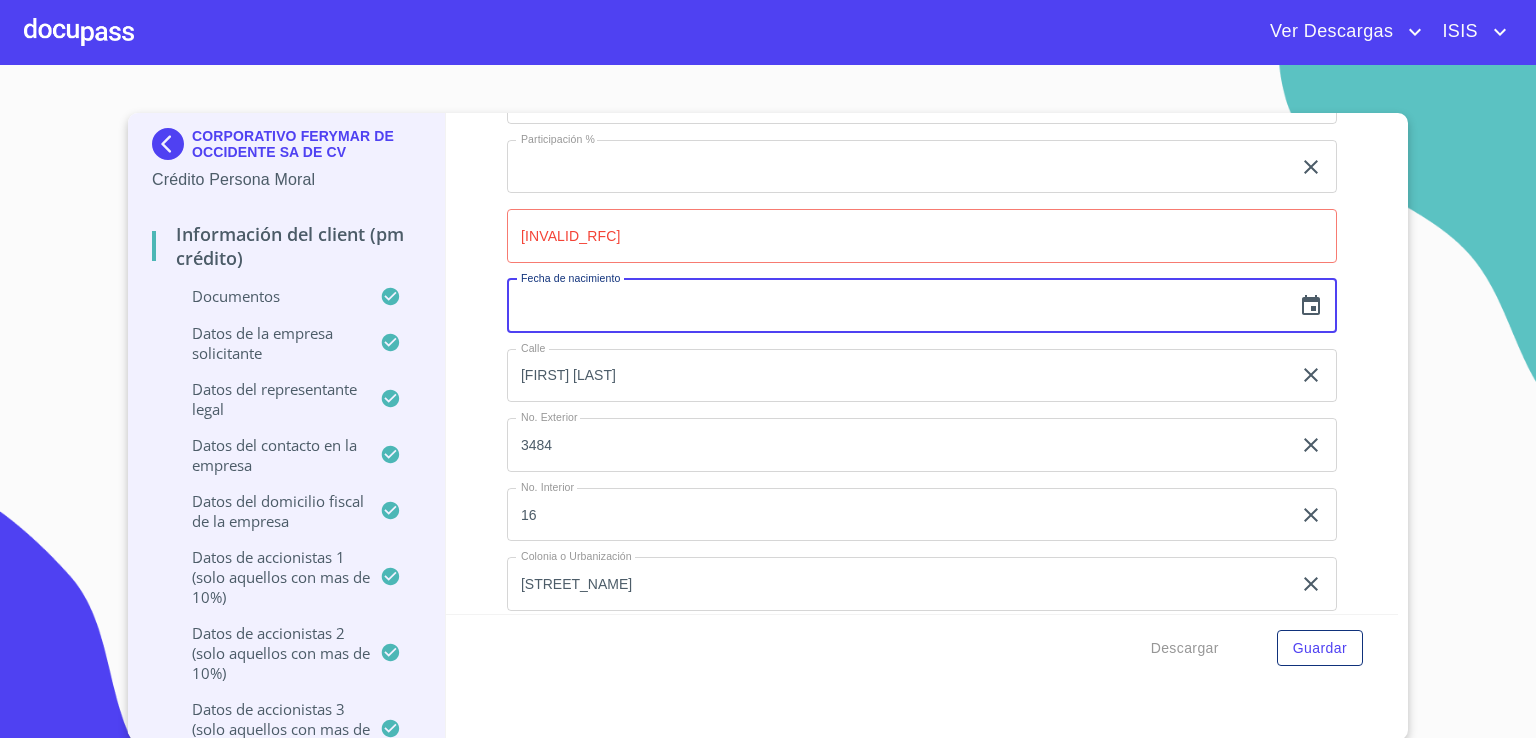 type 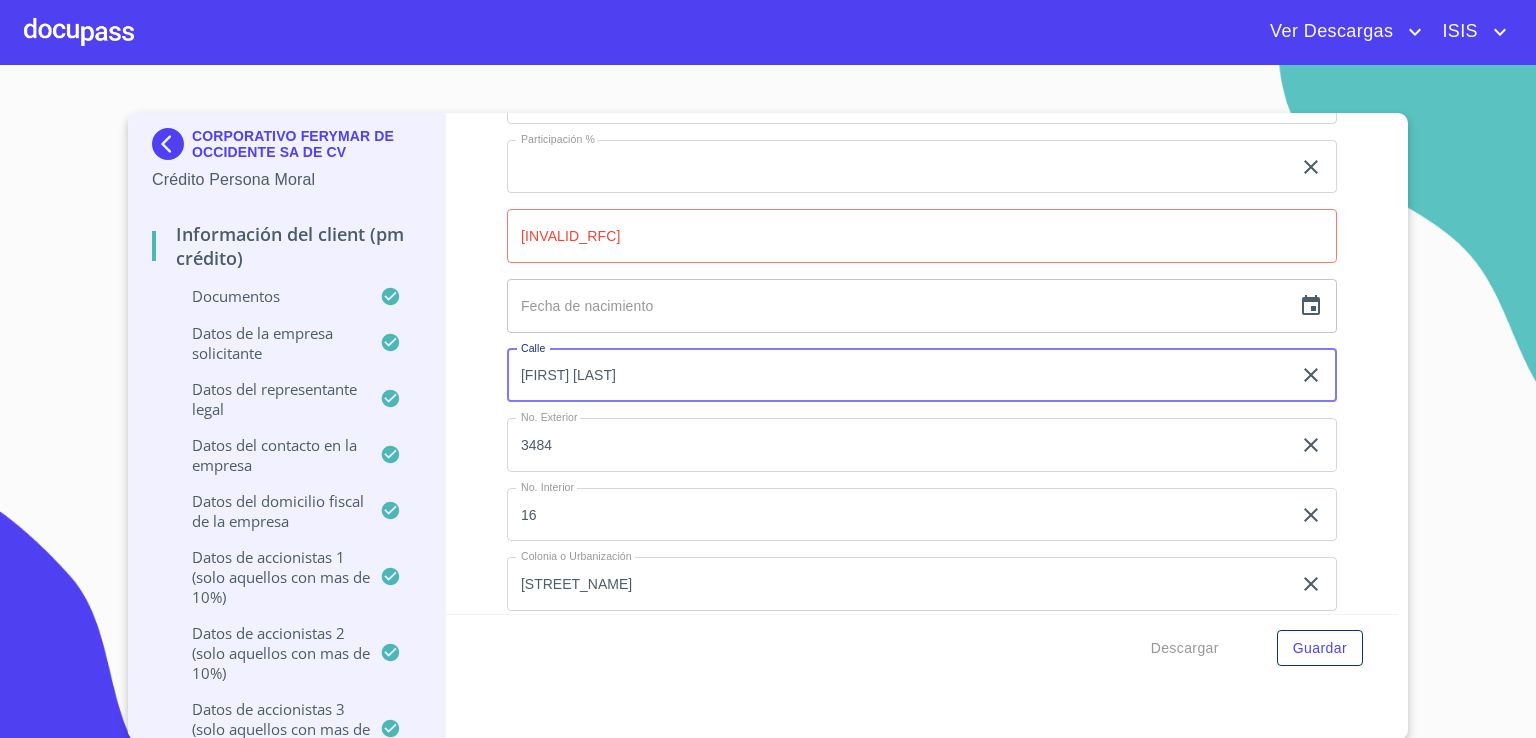 click on "[FIRST] [LAST]" at bounding box center (899, 376) 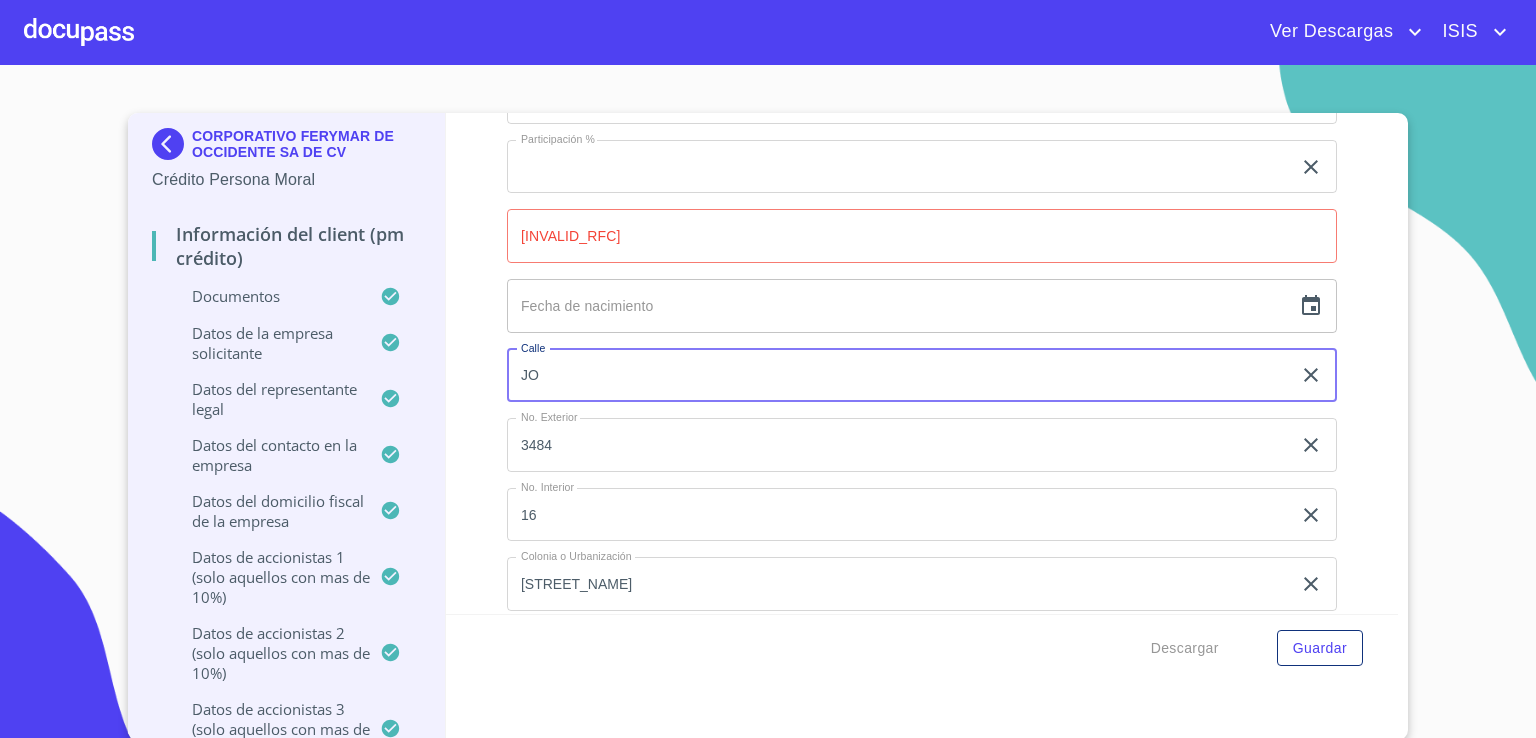 type on "J" 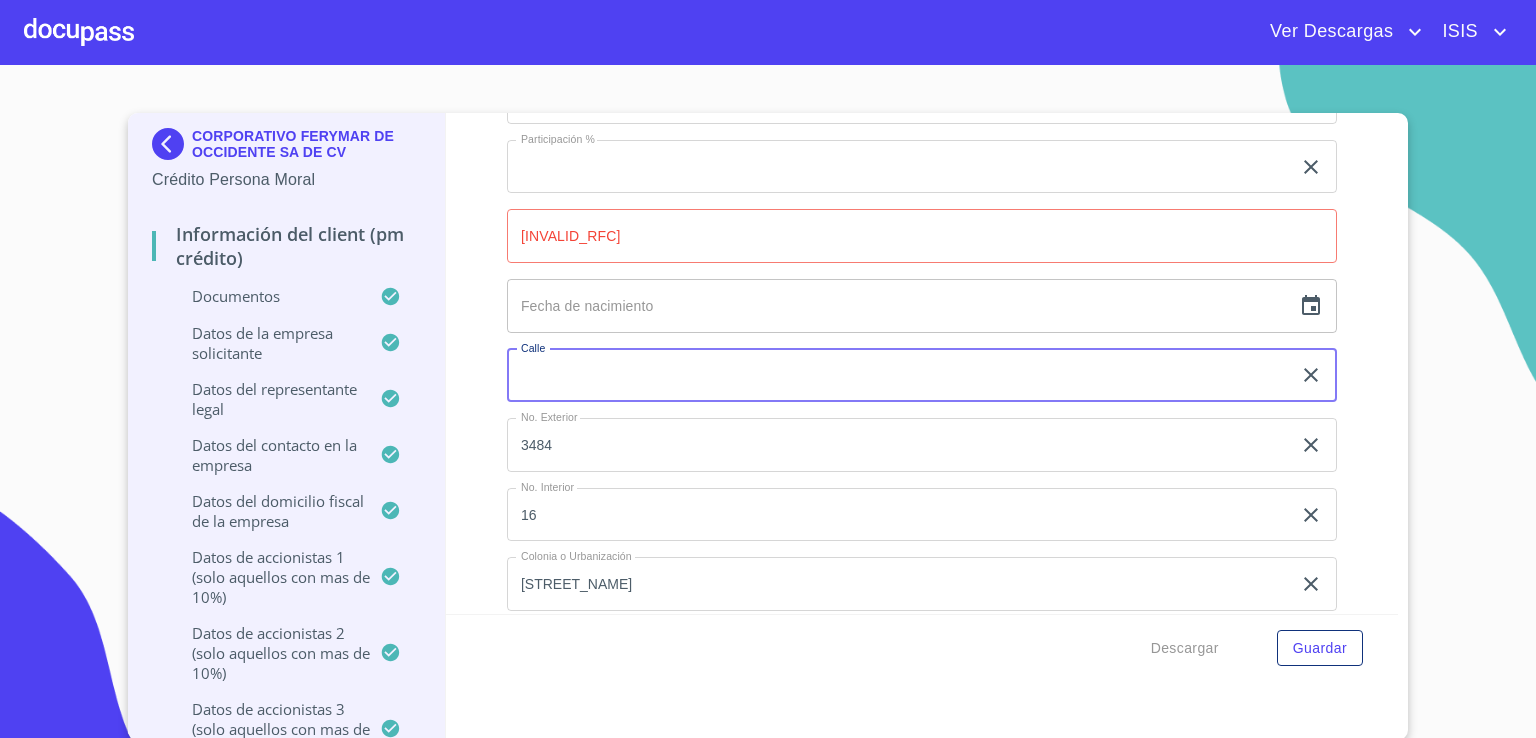 type 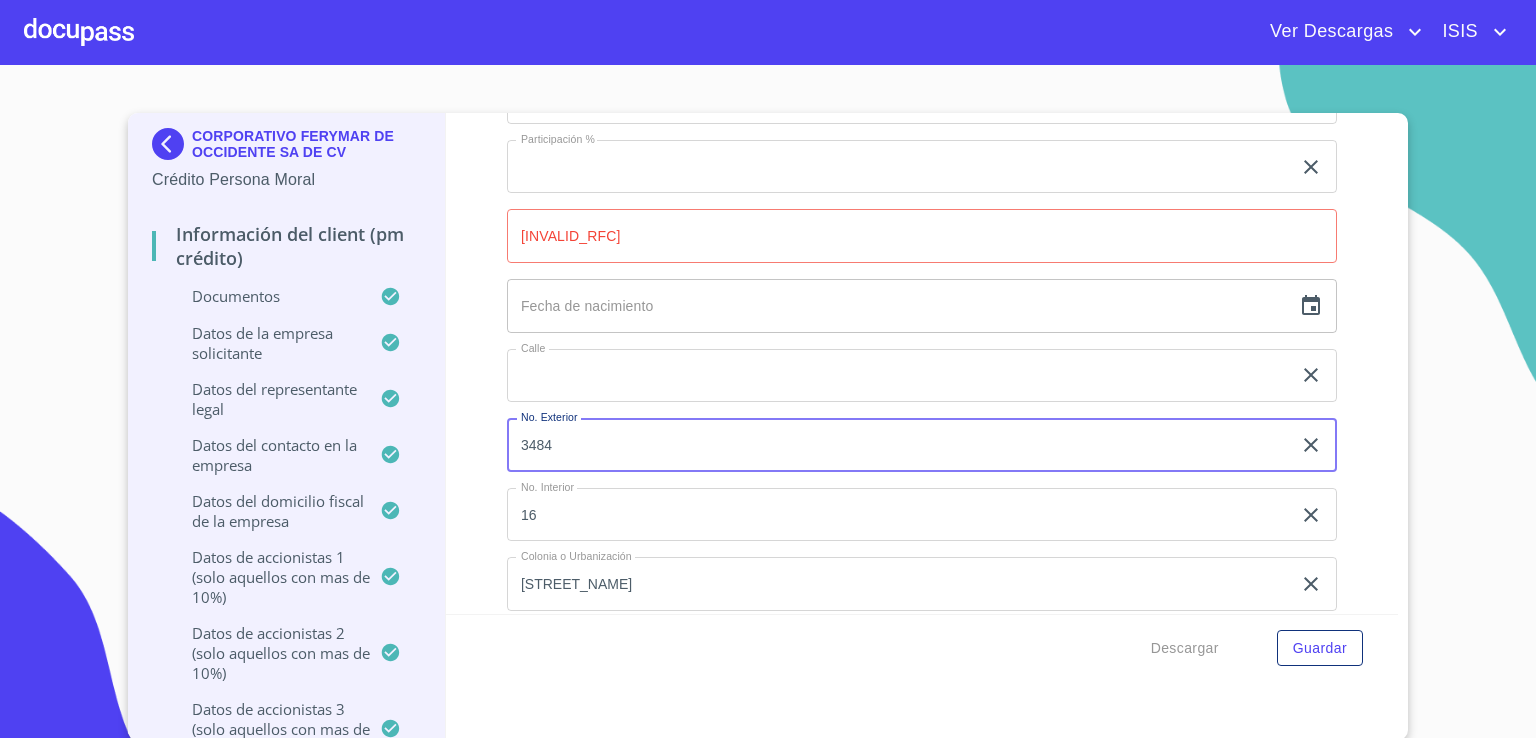 click on "3484" at bounding box center [899, 445] 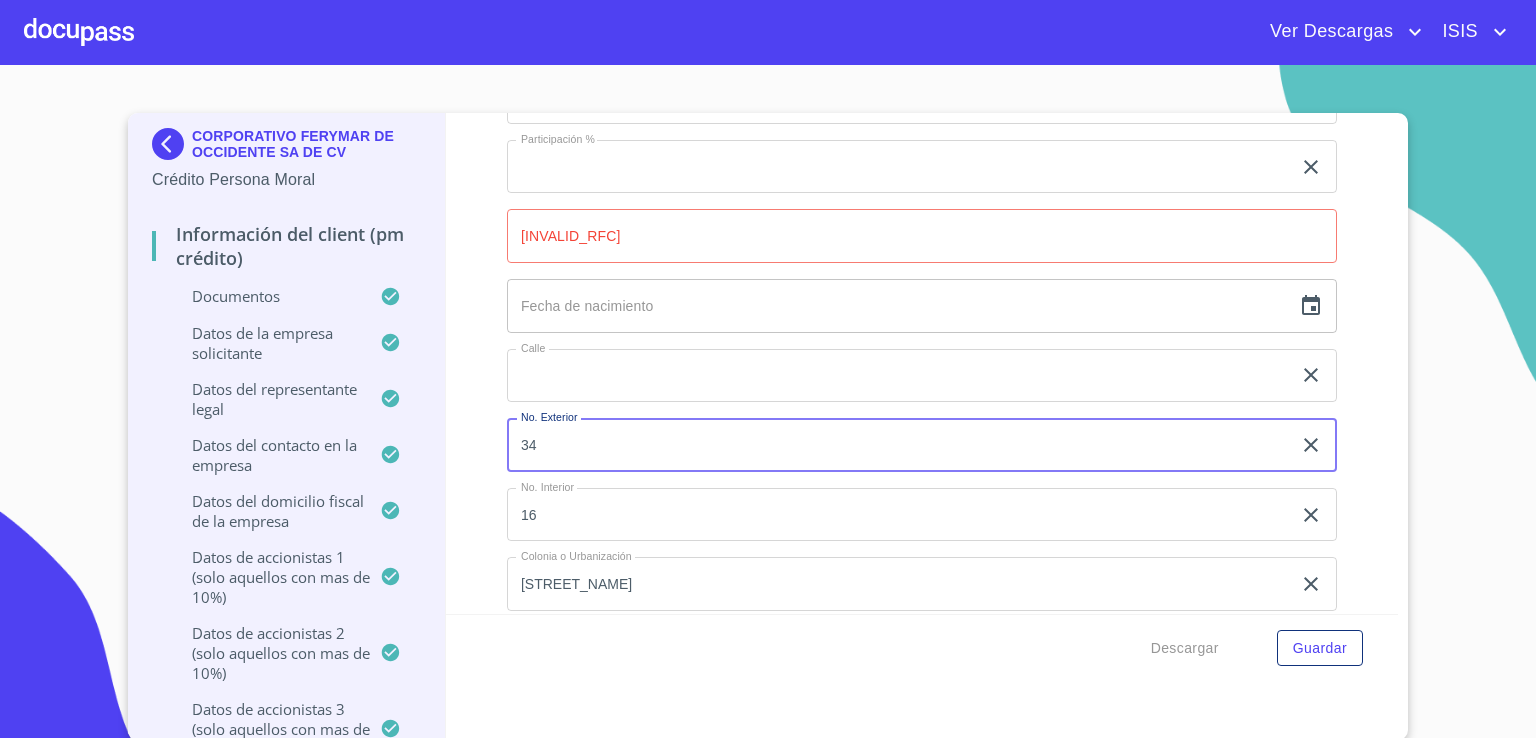 type on "3" 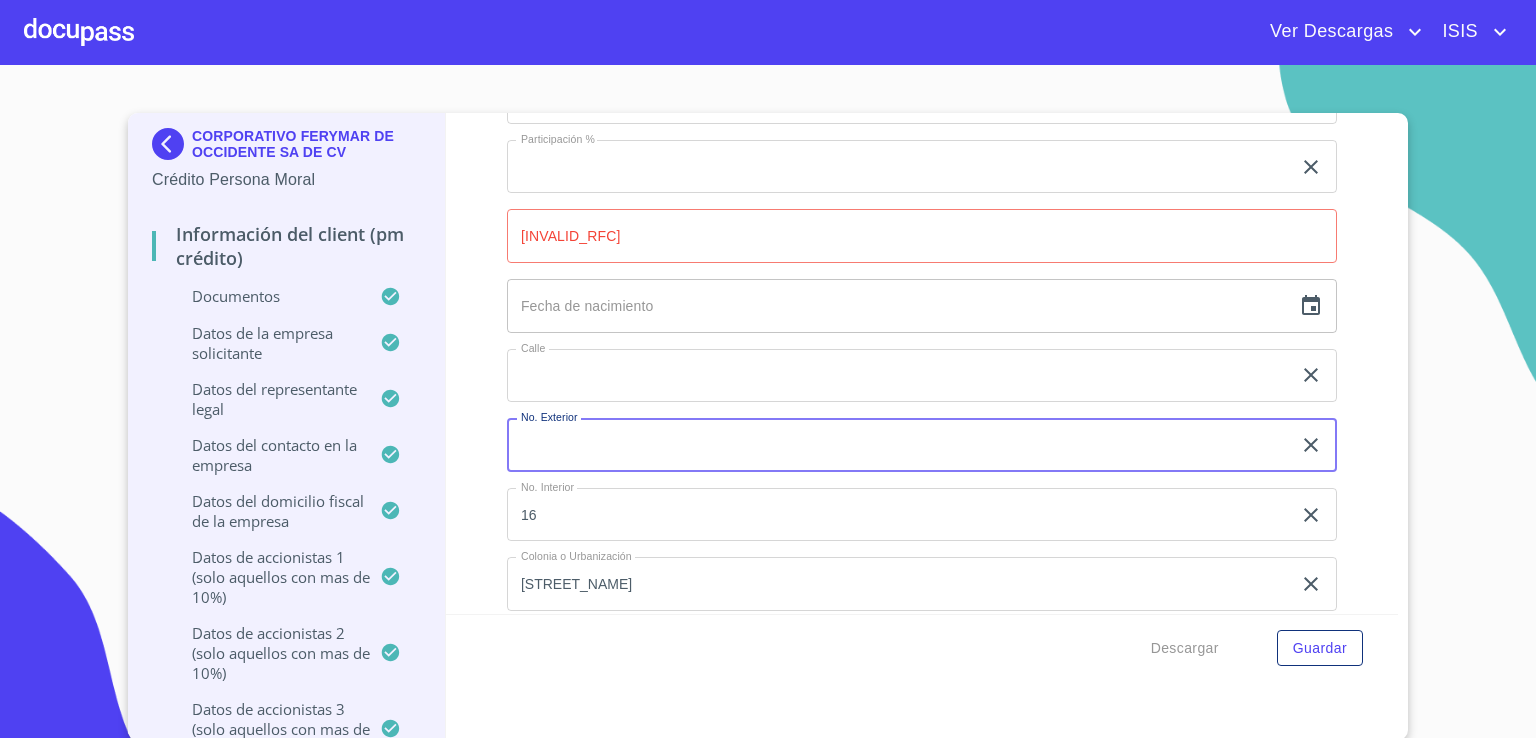type 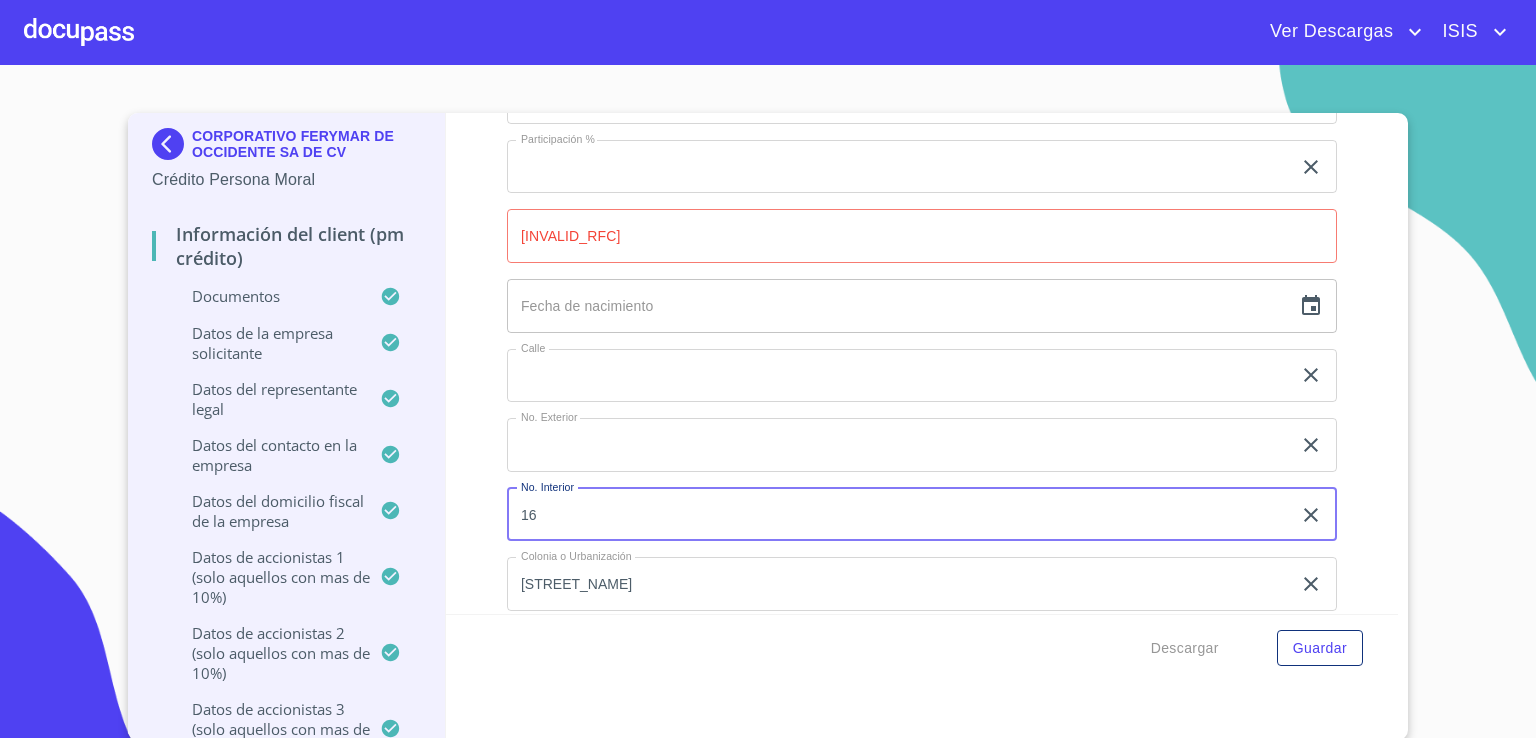 click on "16" at bounding box center [899, 515] 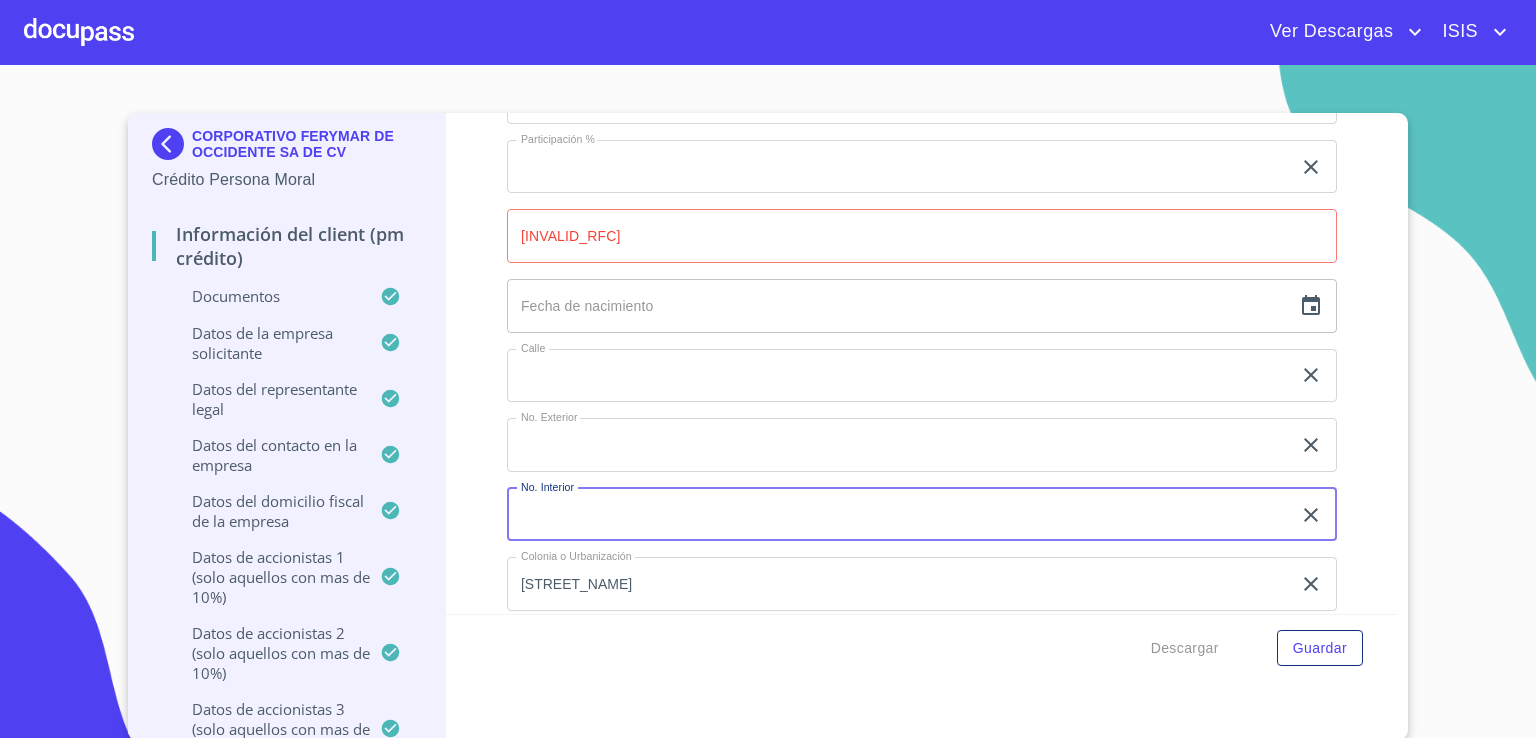 scroll, scrollTop: 2, scrollLeft: 0, axis: vertical 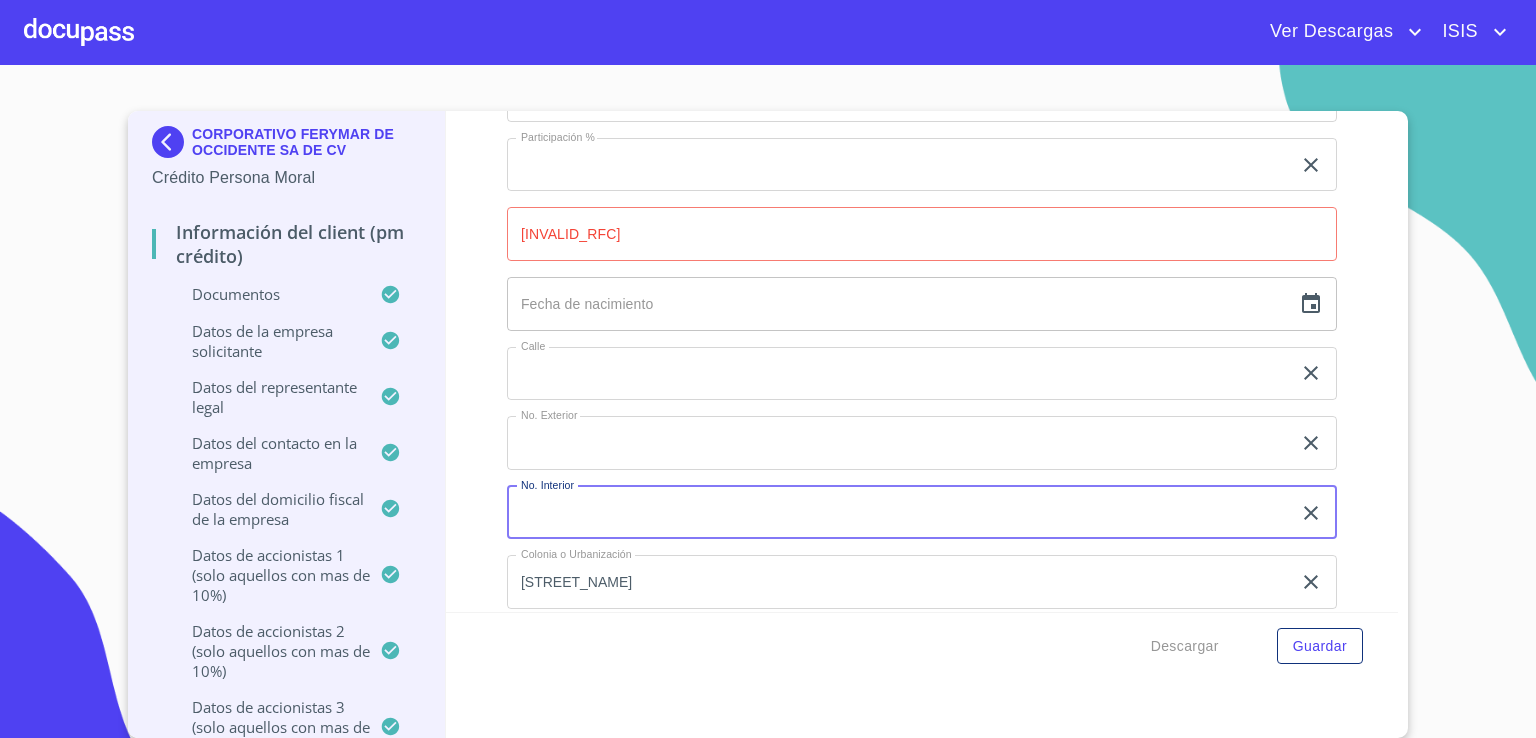 type 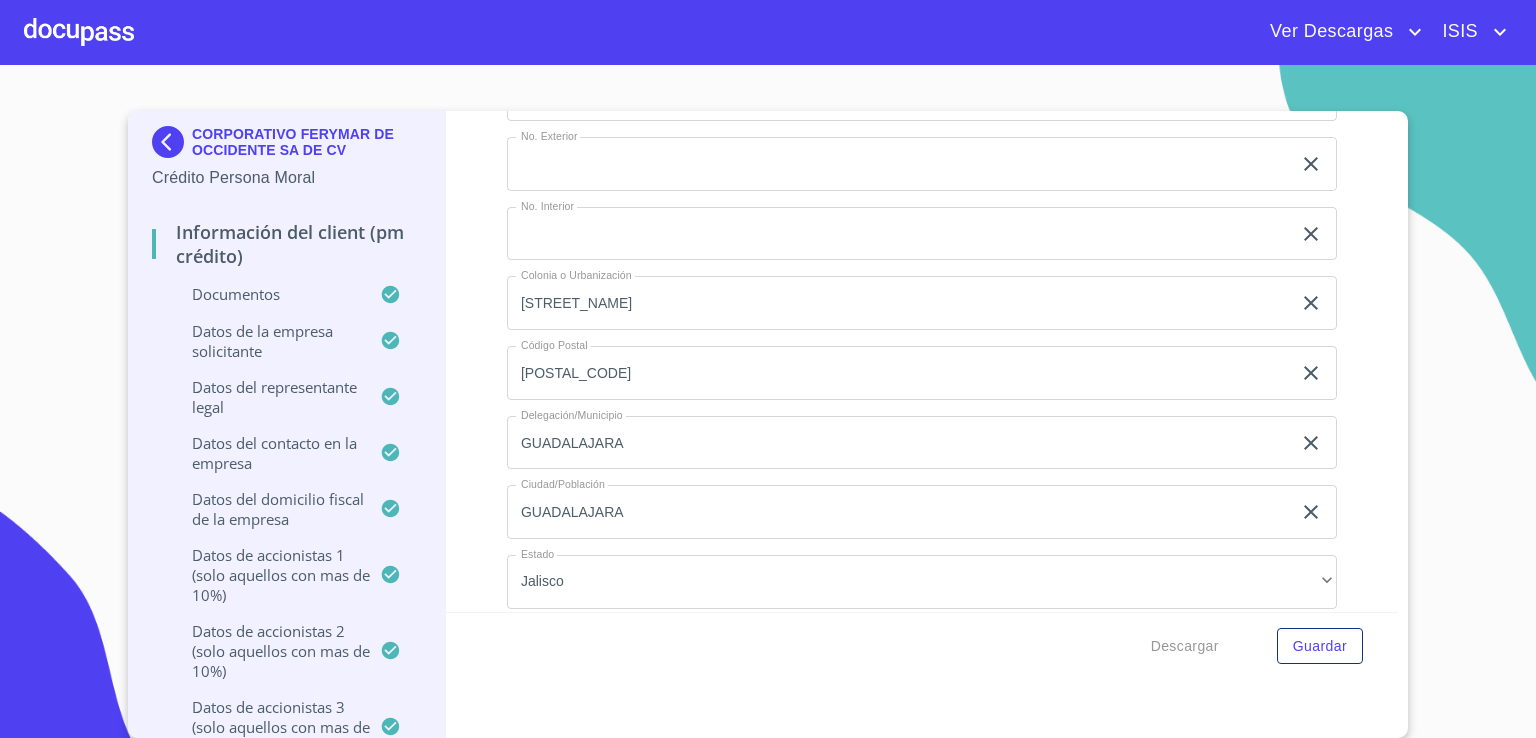 scroll, scrollTop: 16504, scrollLeft: 0, axis: vertical 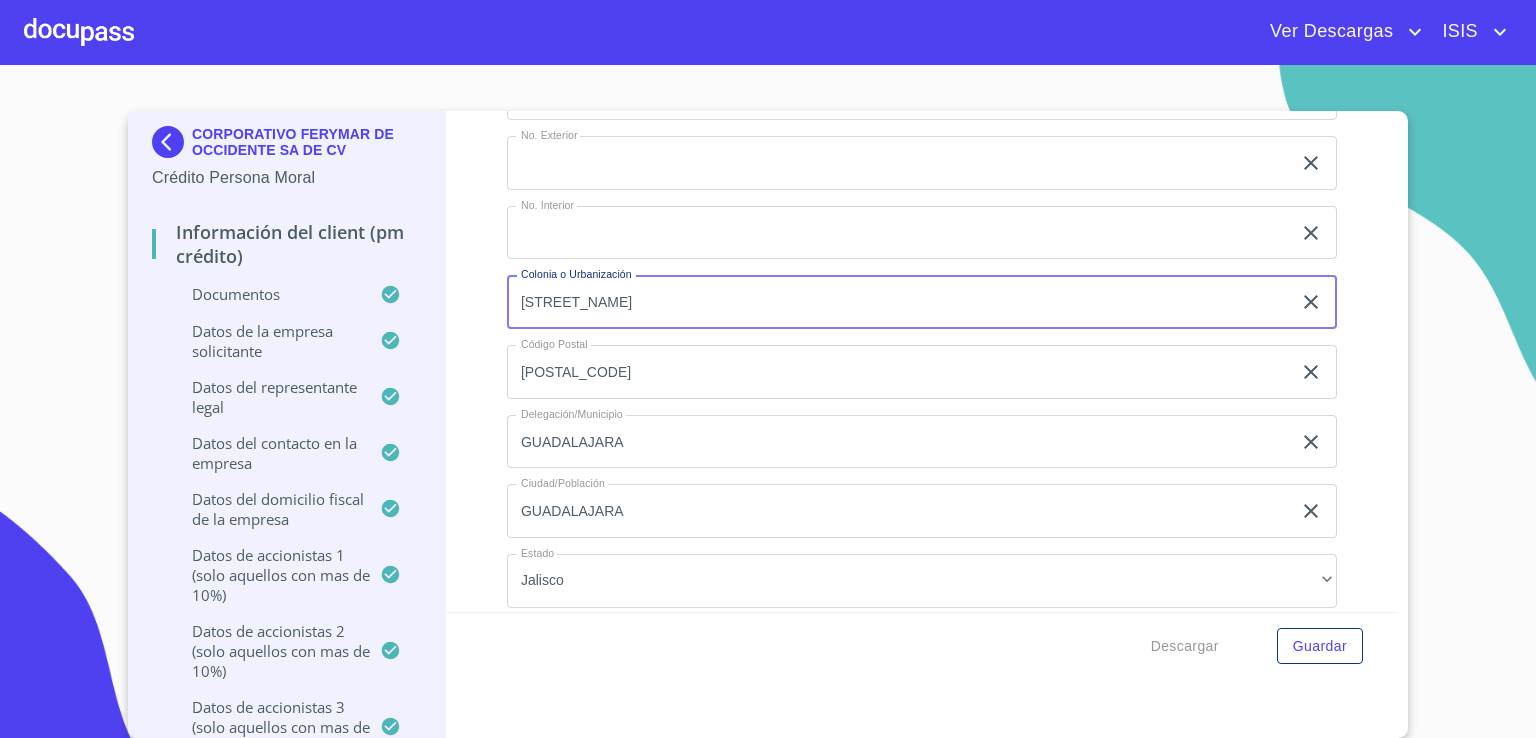 click on "[STREET_NAME]" at bounding box center (899, 302) 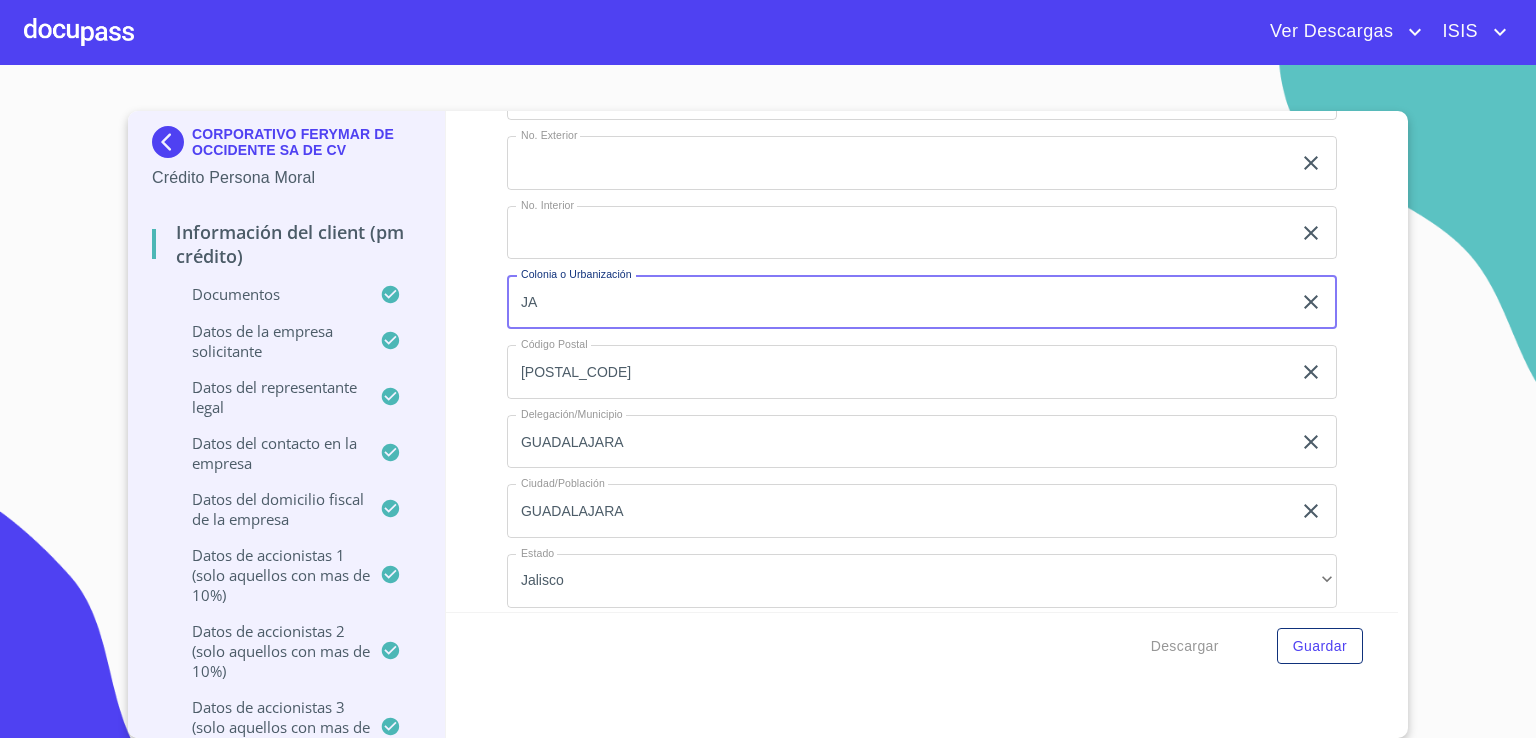 type on "J" 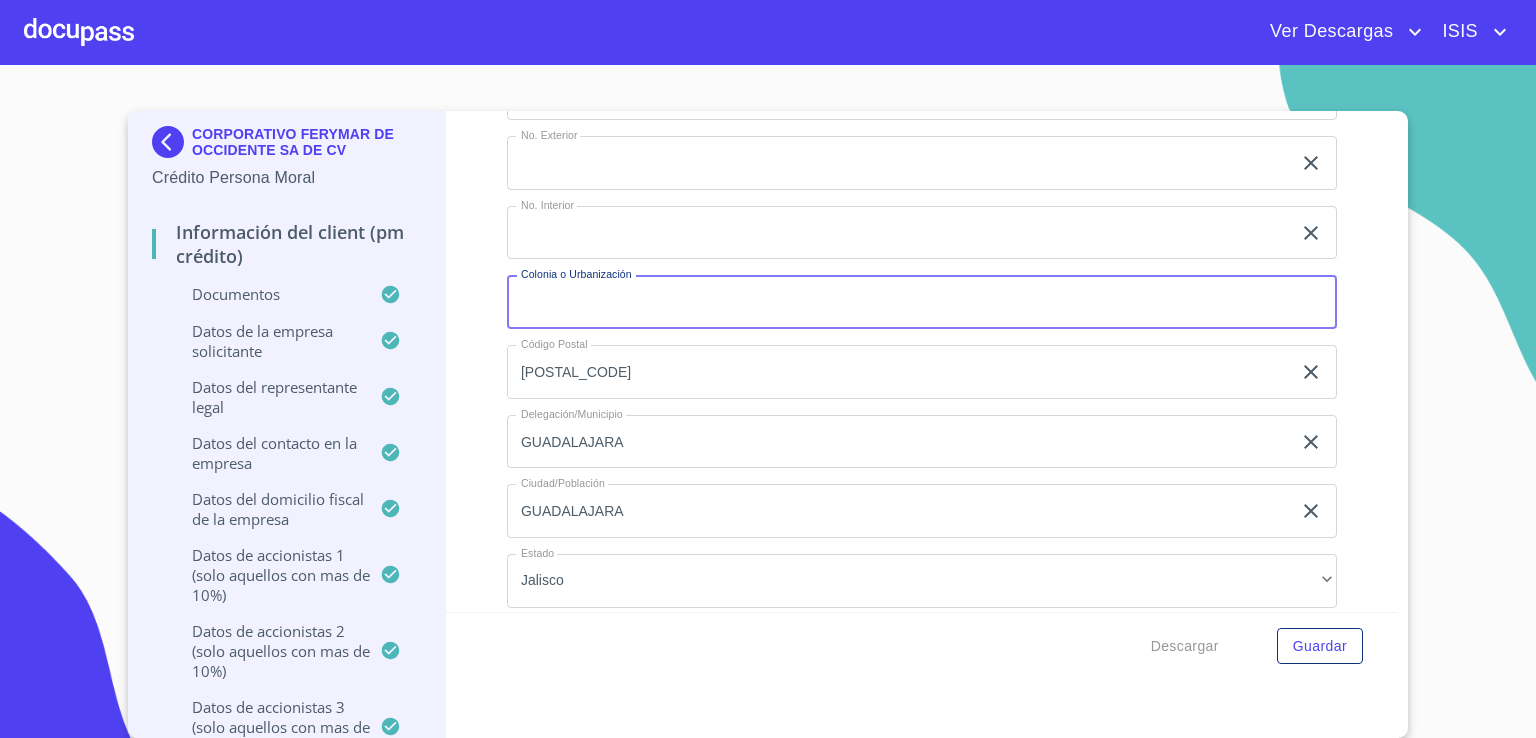 type 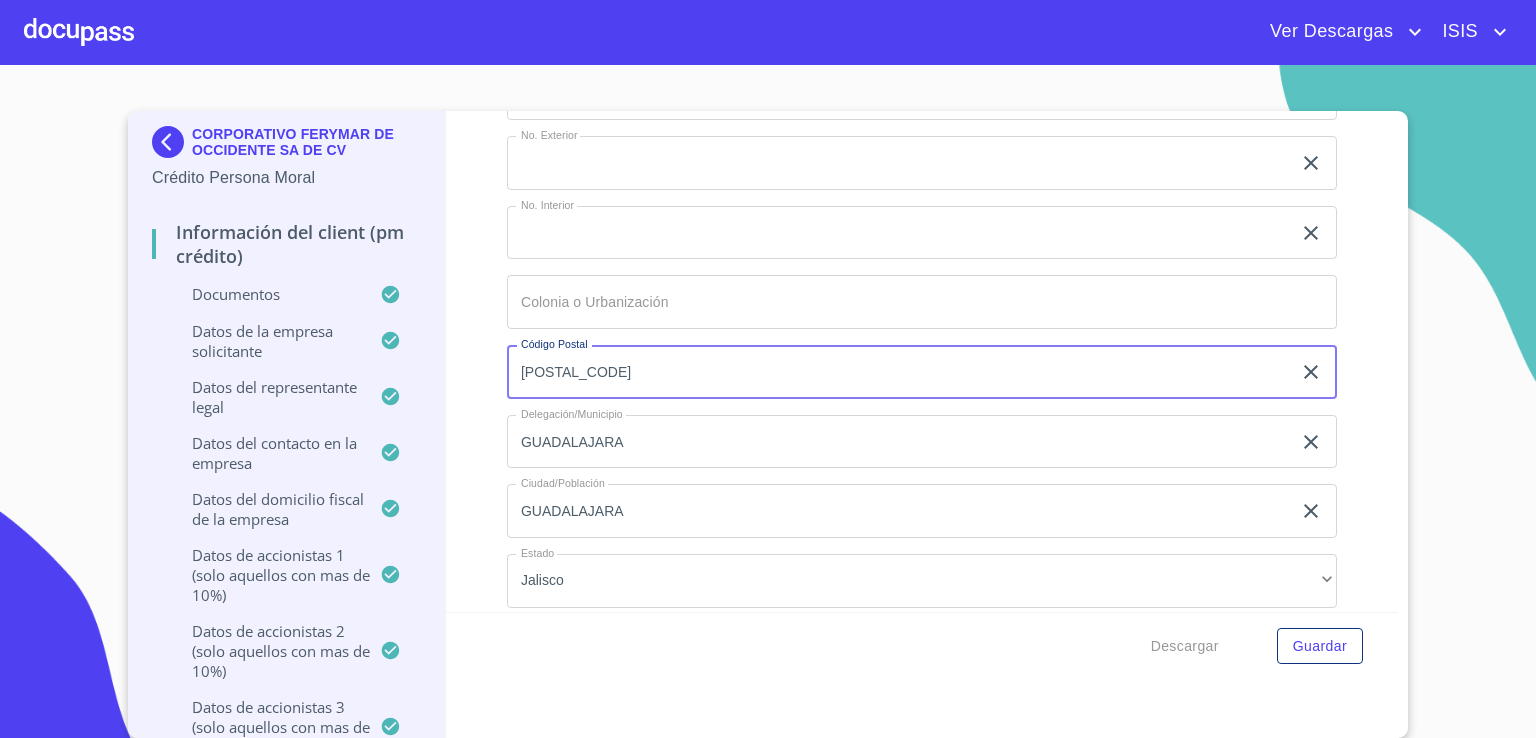 click on "[POSTAL_CODE]" at bounding box center [899, 372] 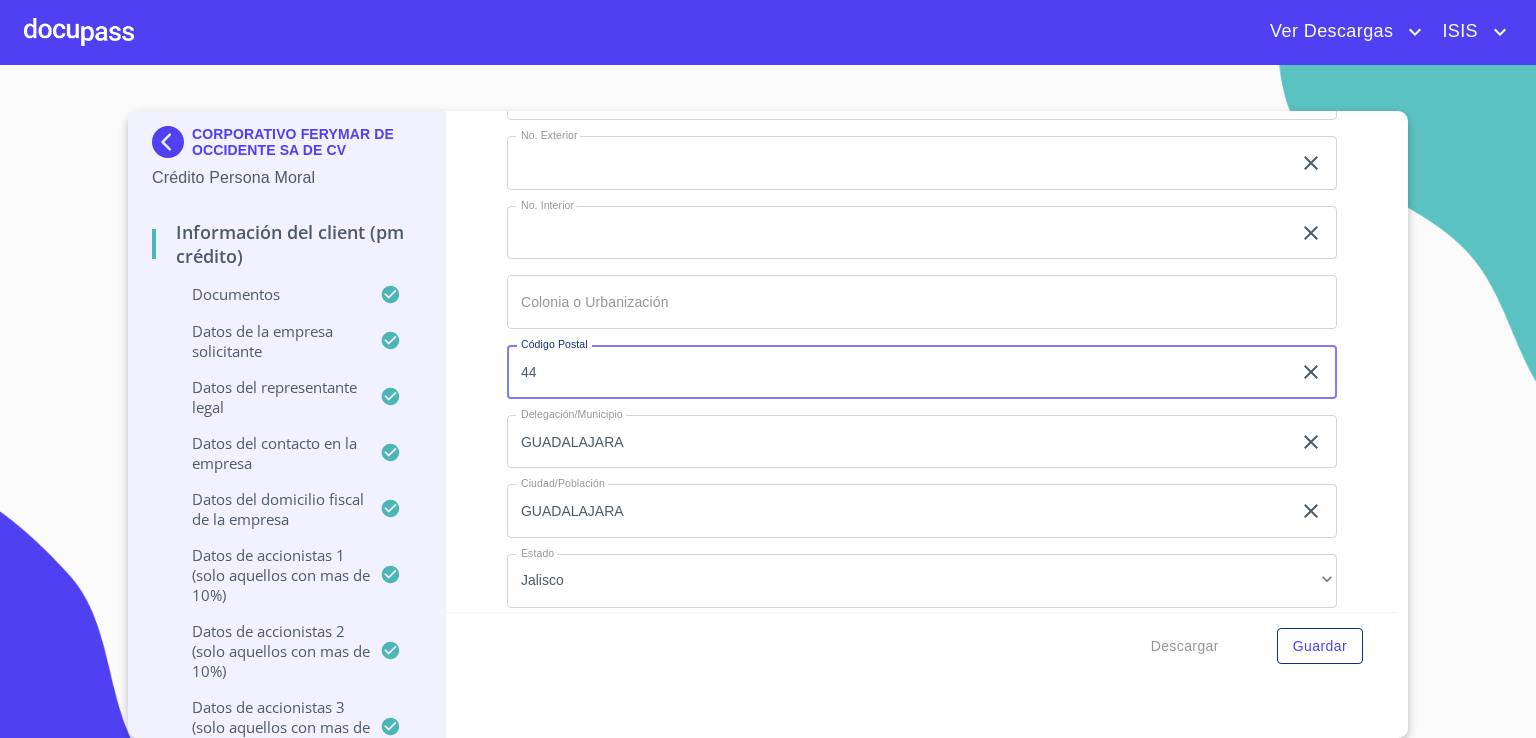 type on "4" 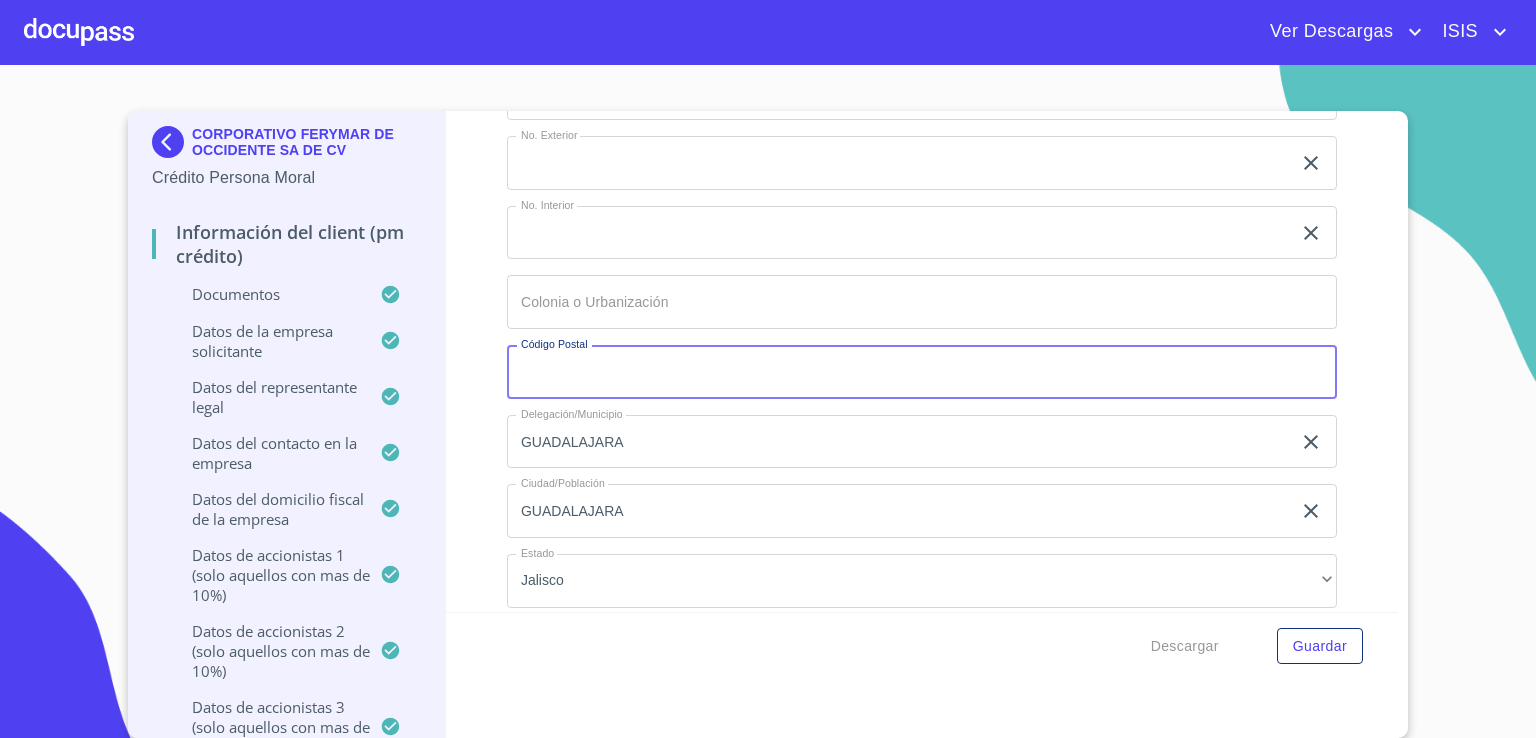 type 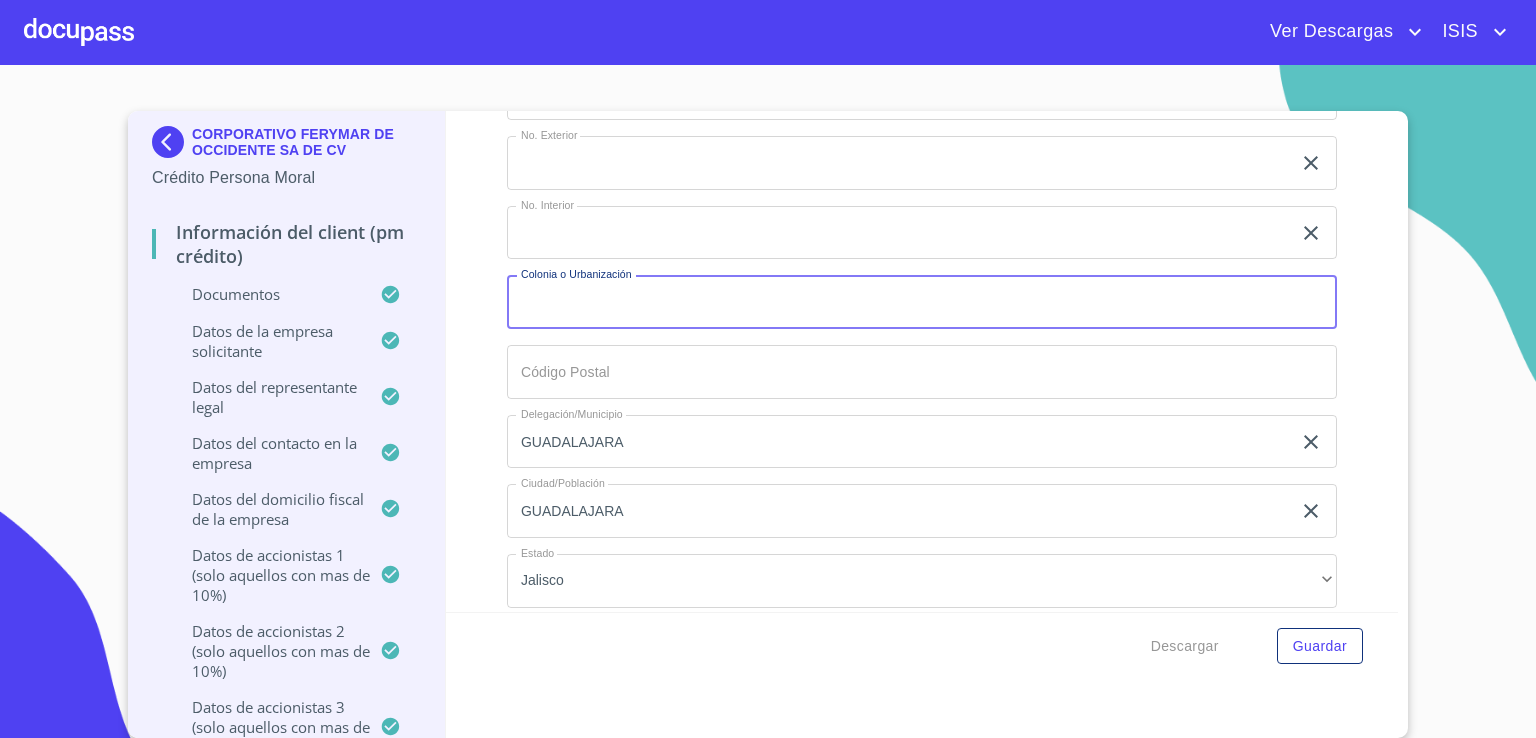 click on "Documento de identificación representante legal.   *" at bounding box center [922, 302] 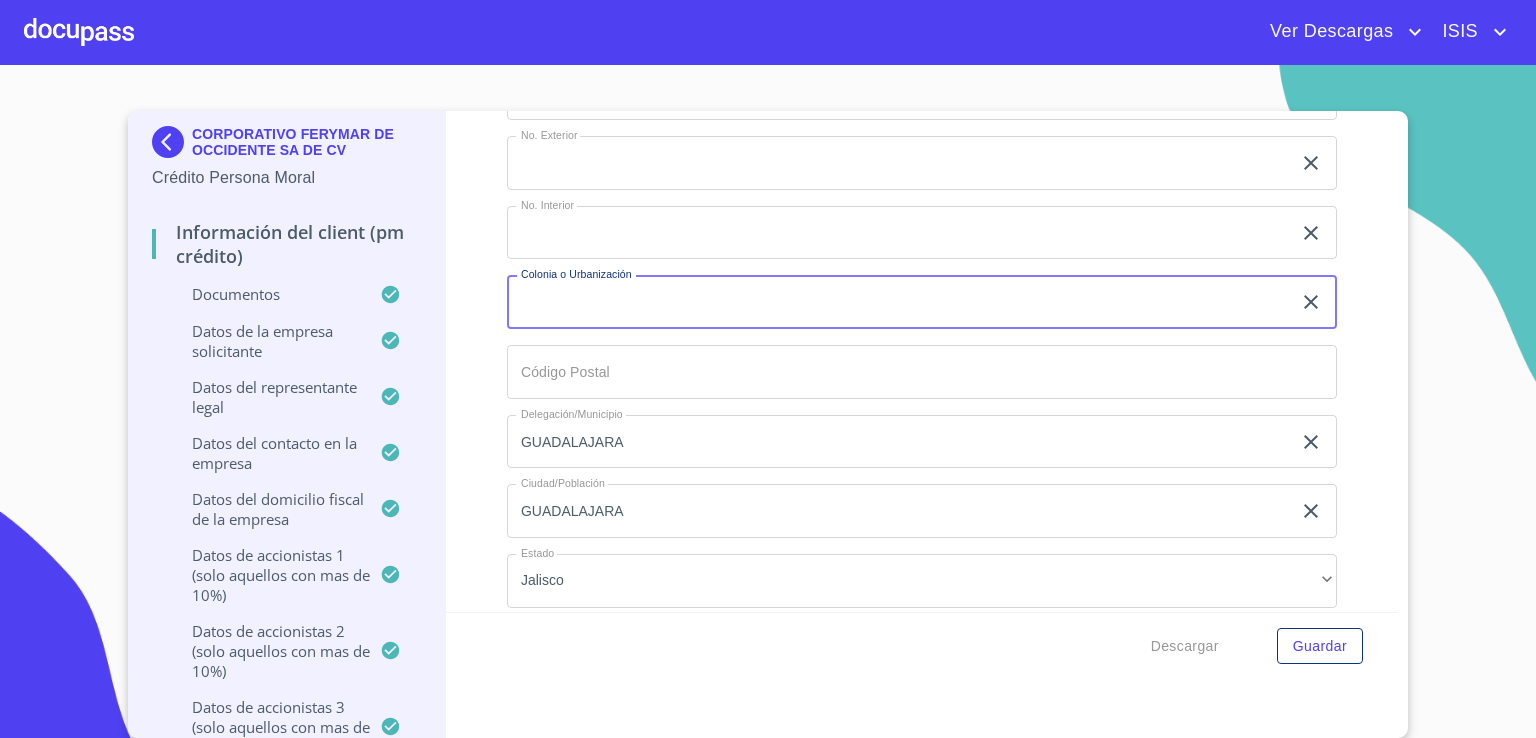 type 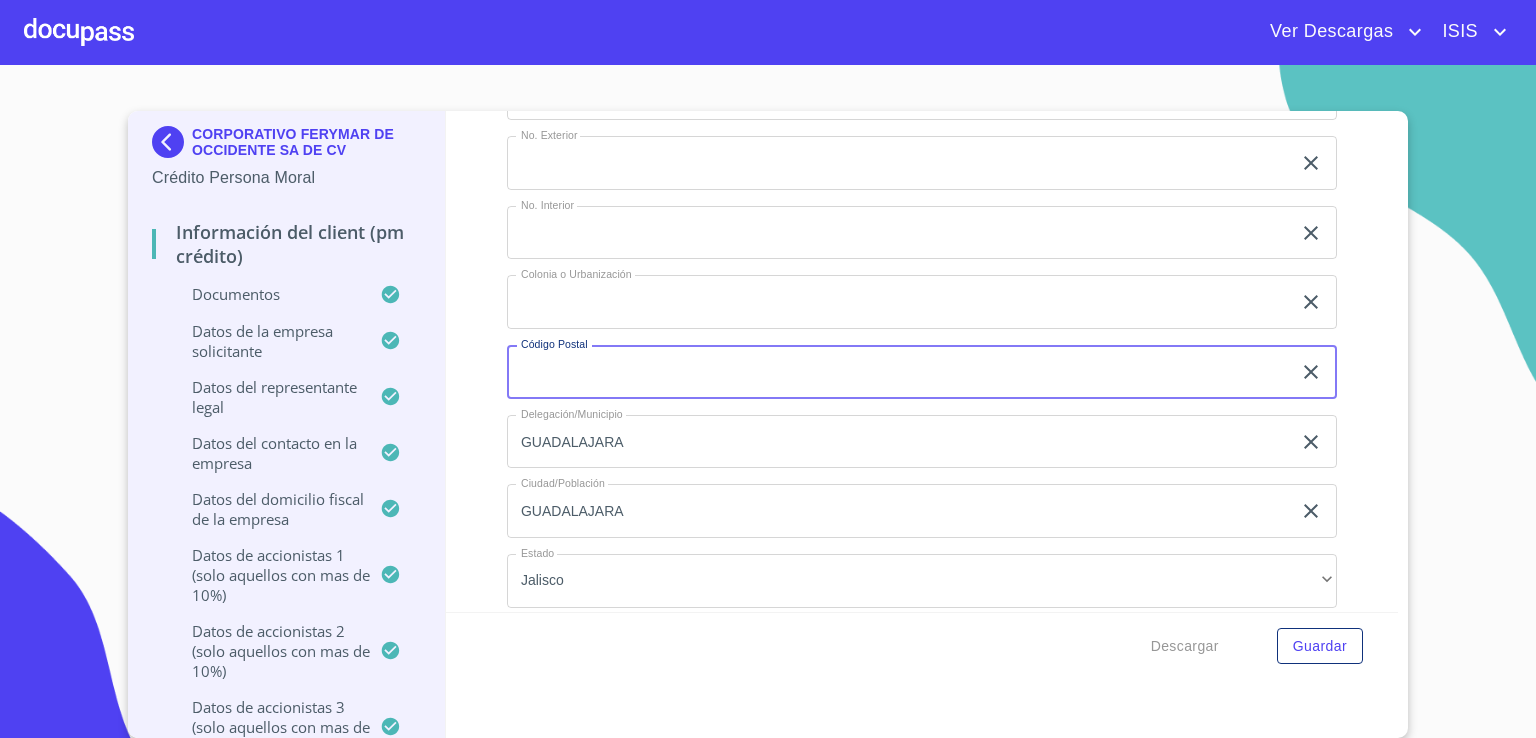 type 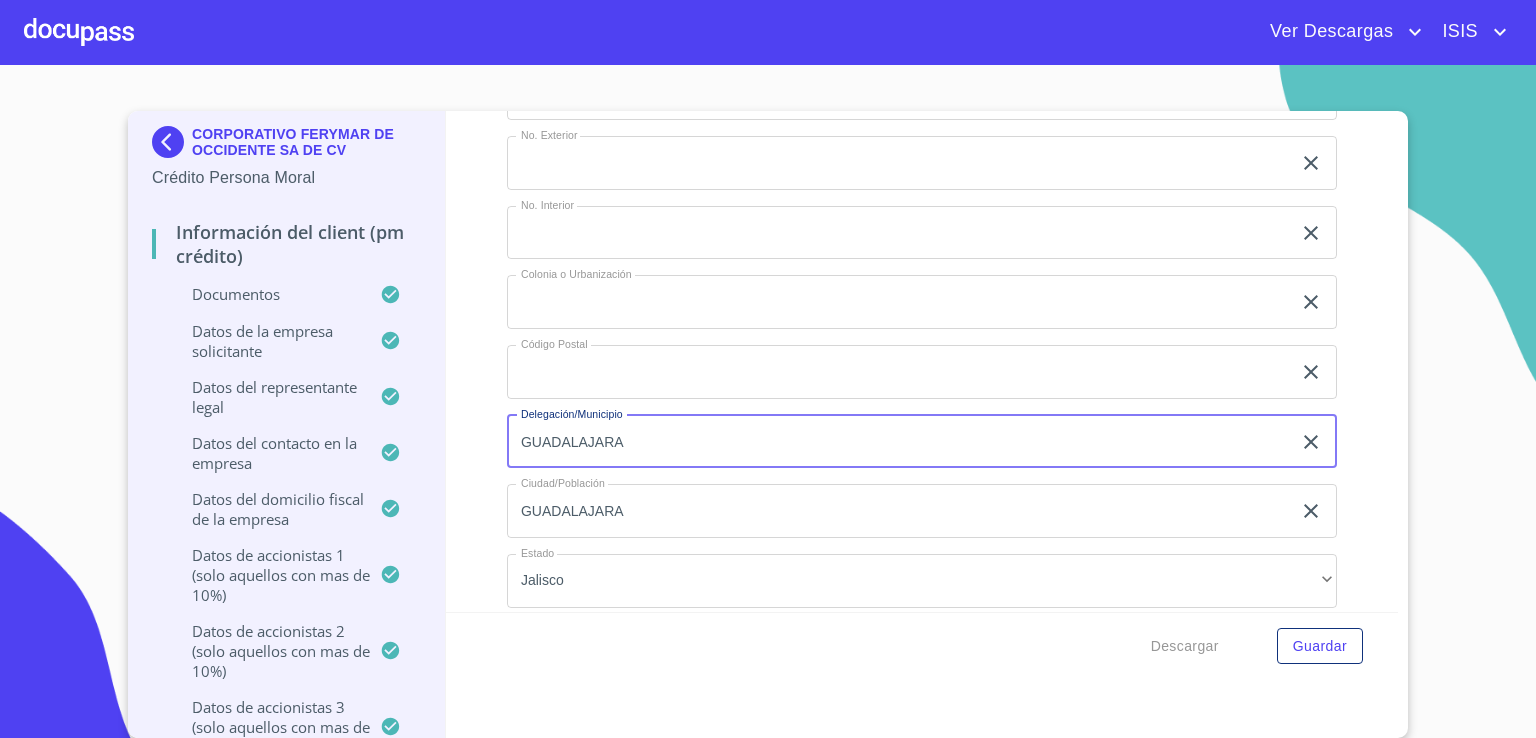 click on "GUADALAJARA" at bounding box center (899, 442) 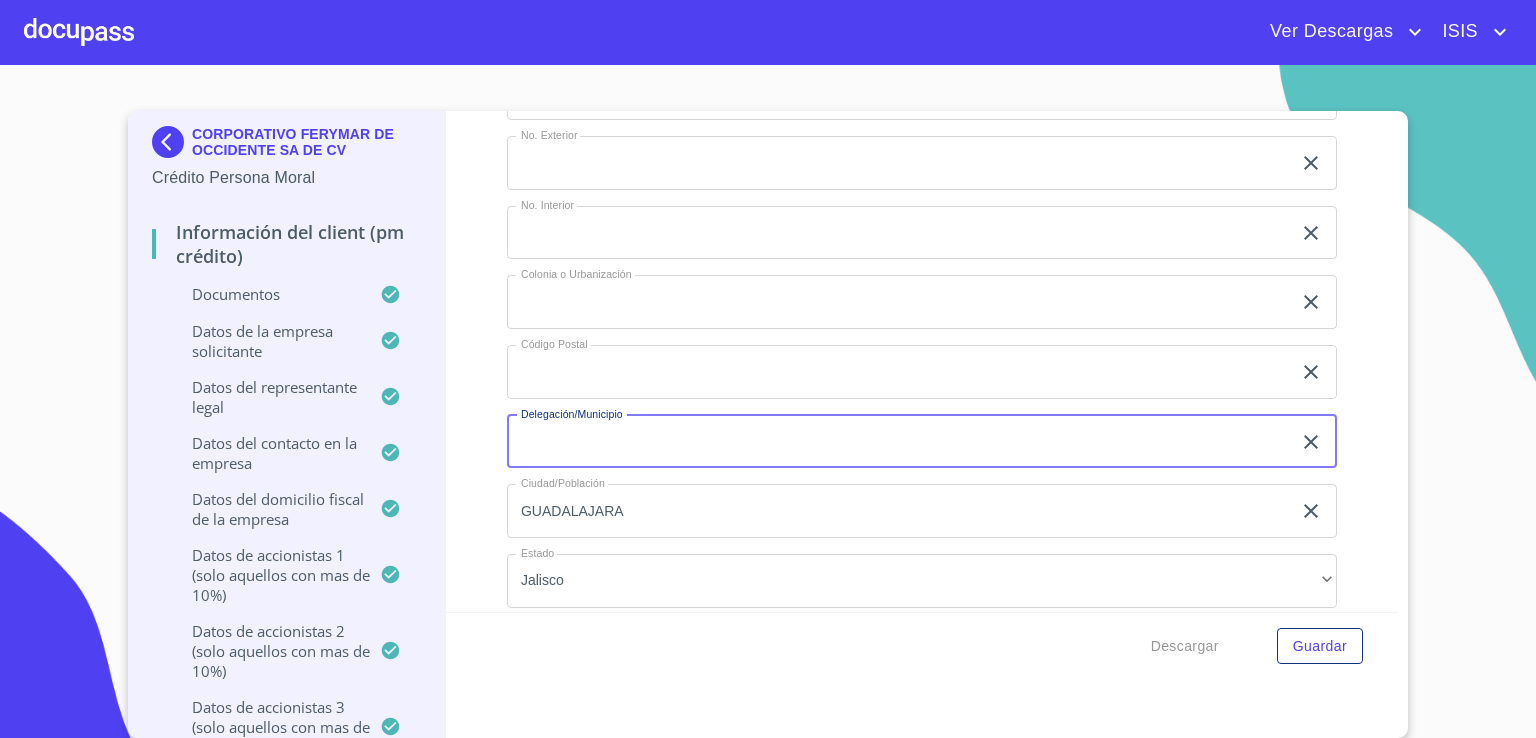 type 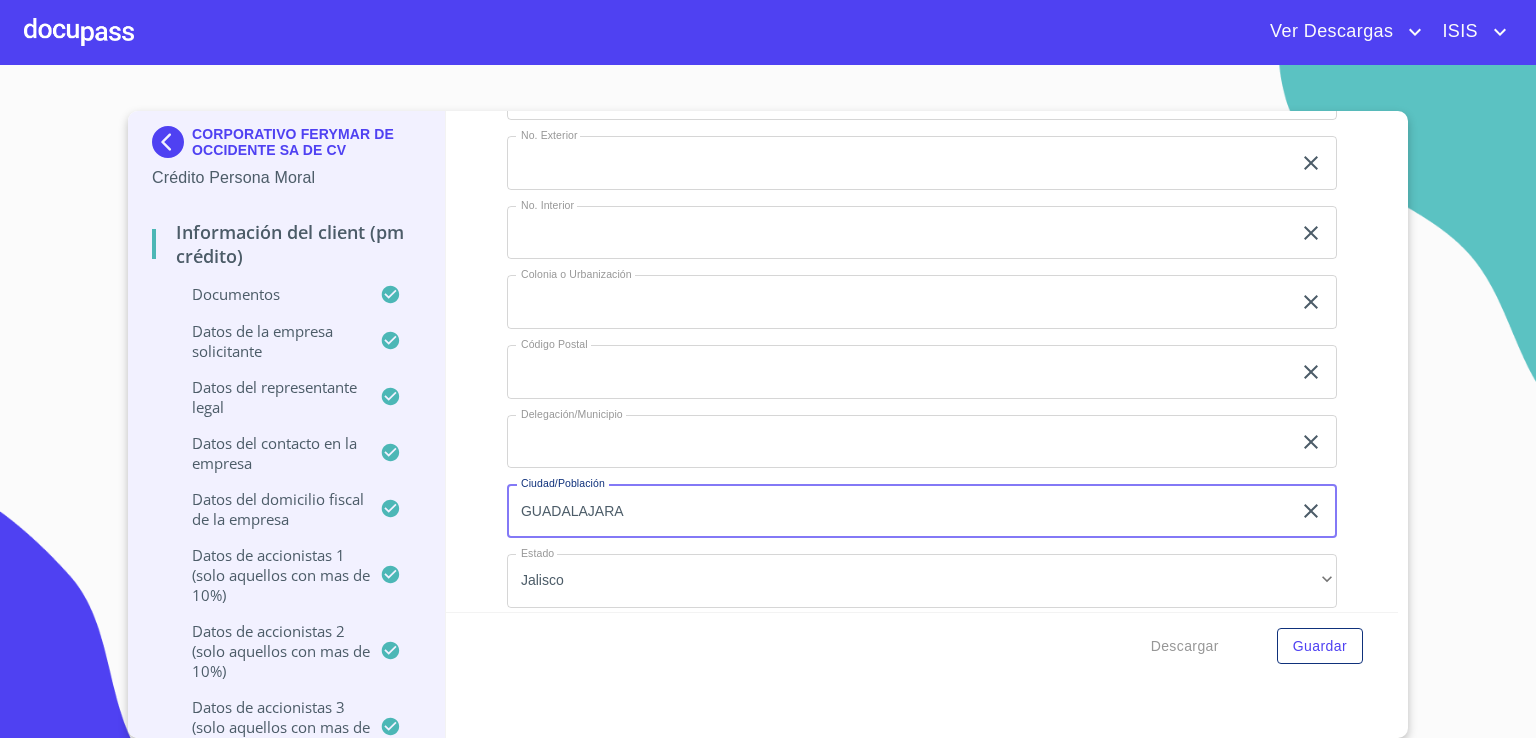 click on "GUADALAJARA" at bounding box center (899, 511) 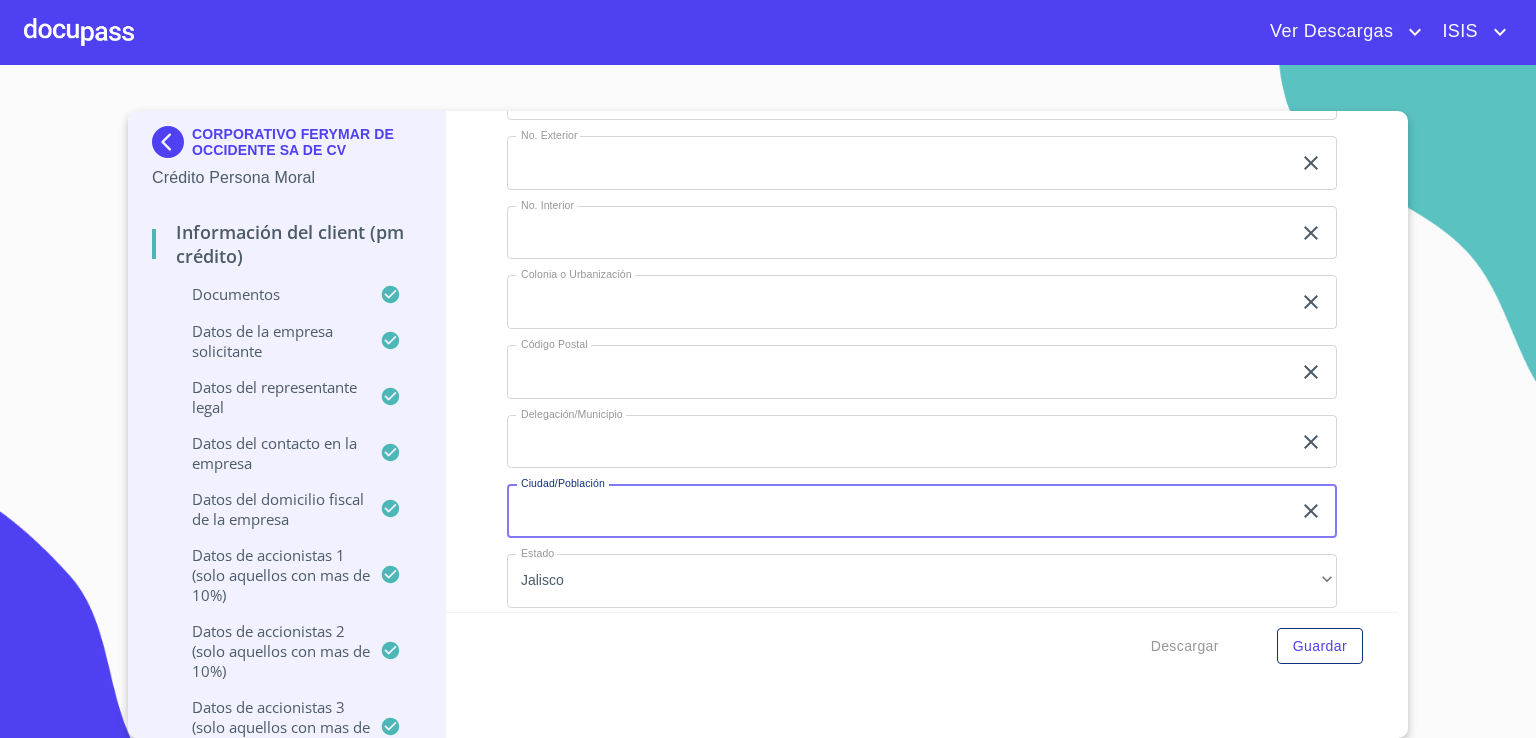 type 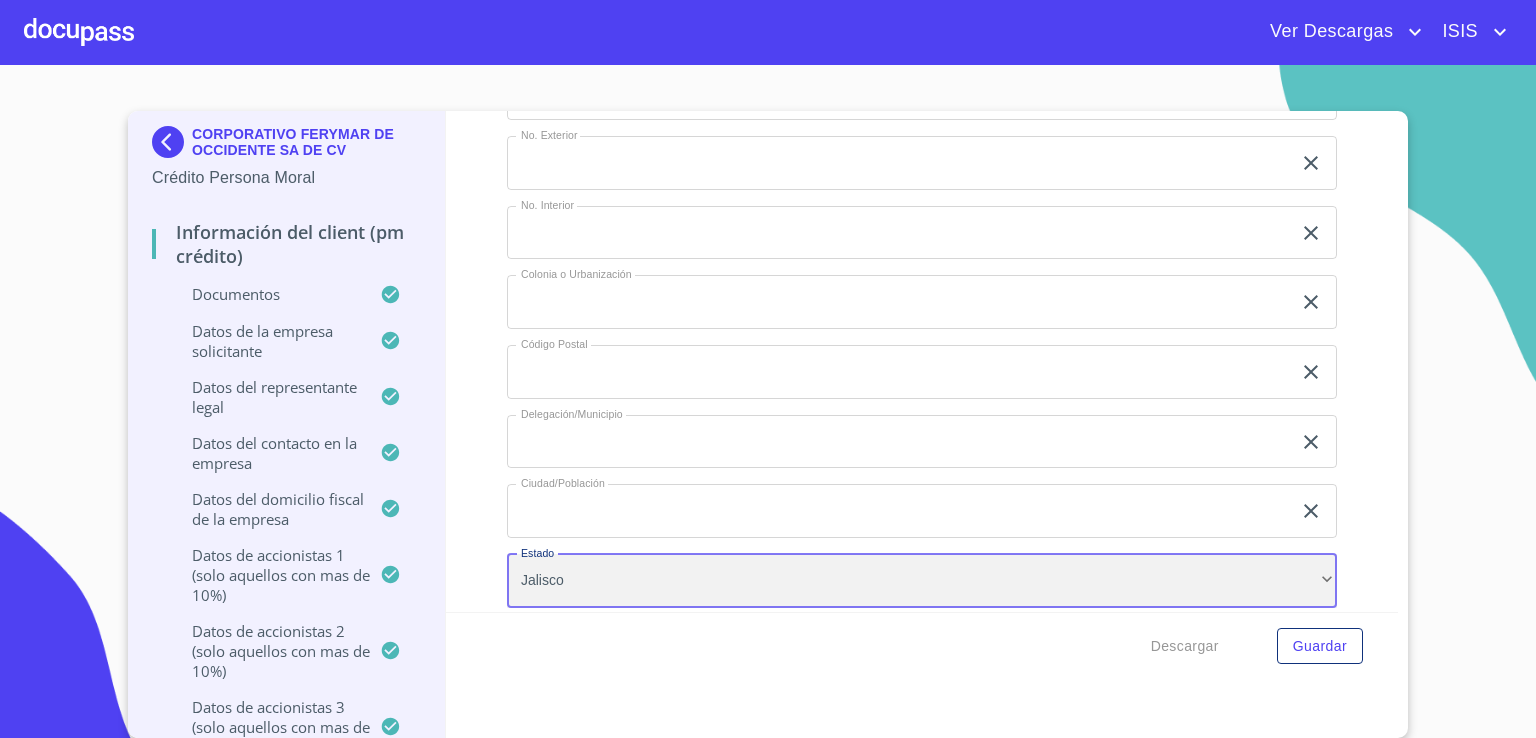 click on "Jalisco" at bounding box center [922, 581] 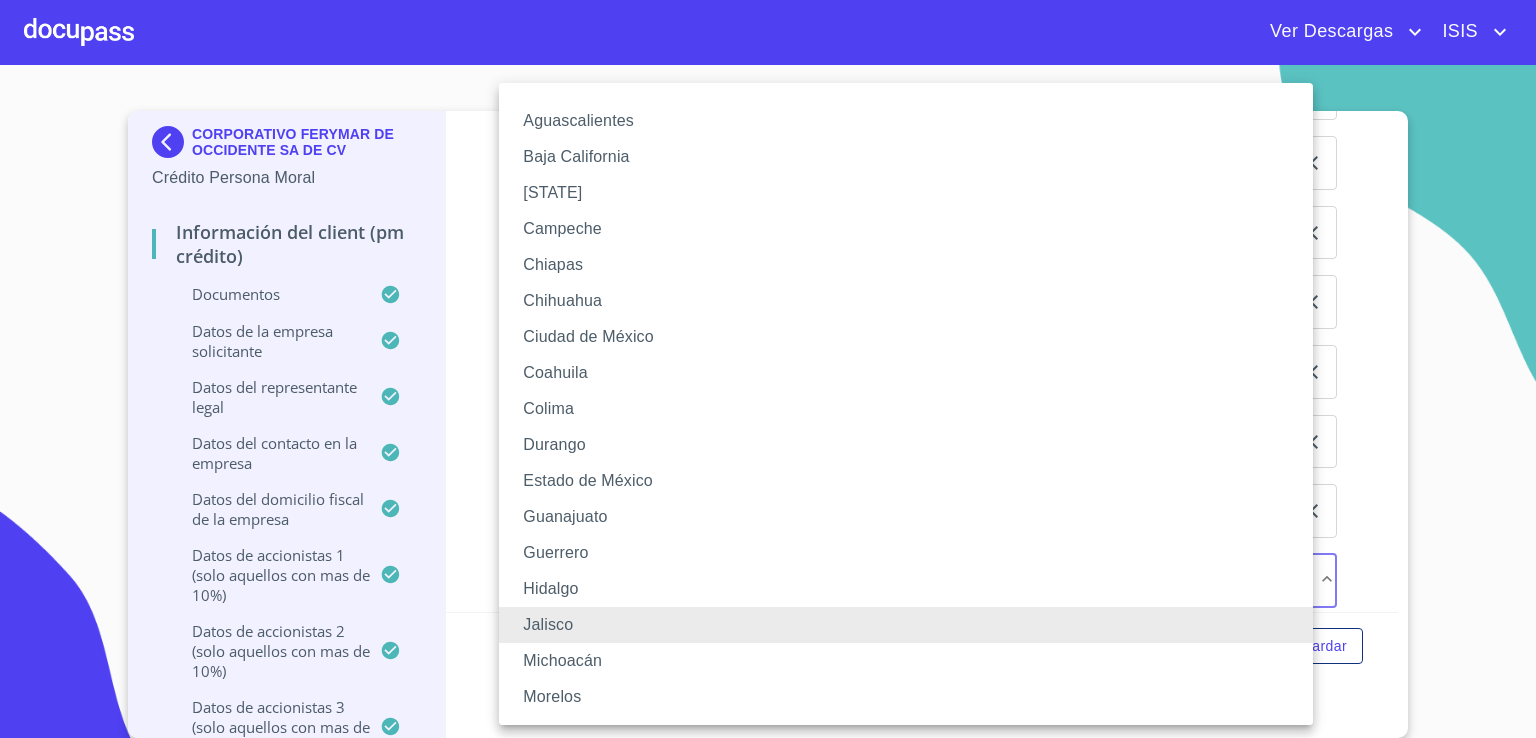 click at bounding box center (768, 369) 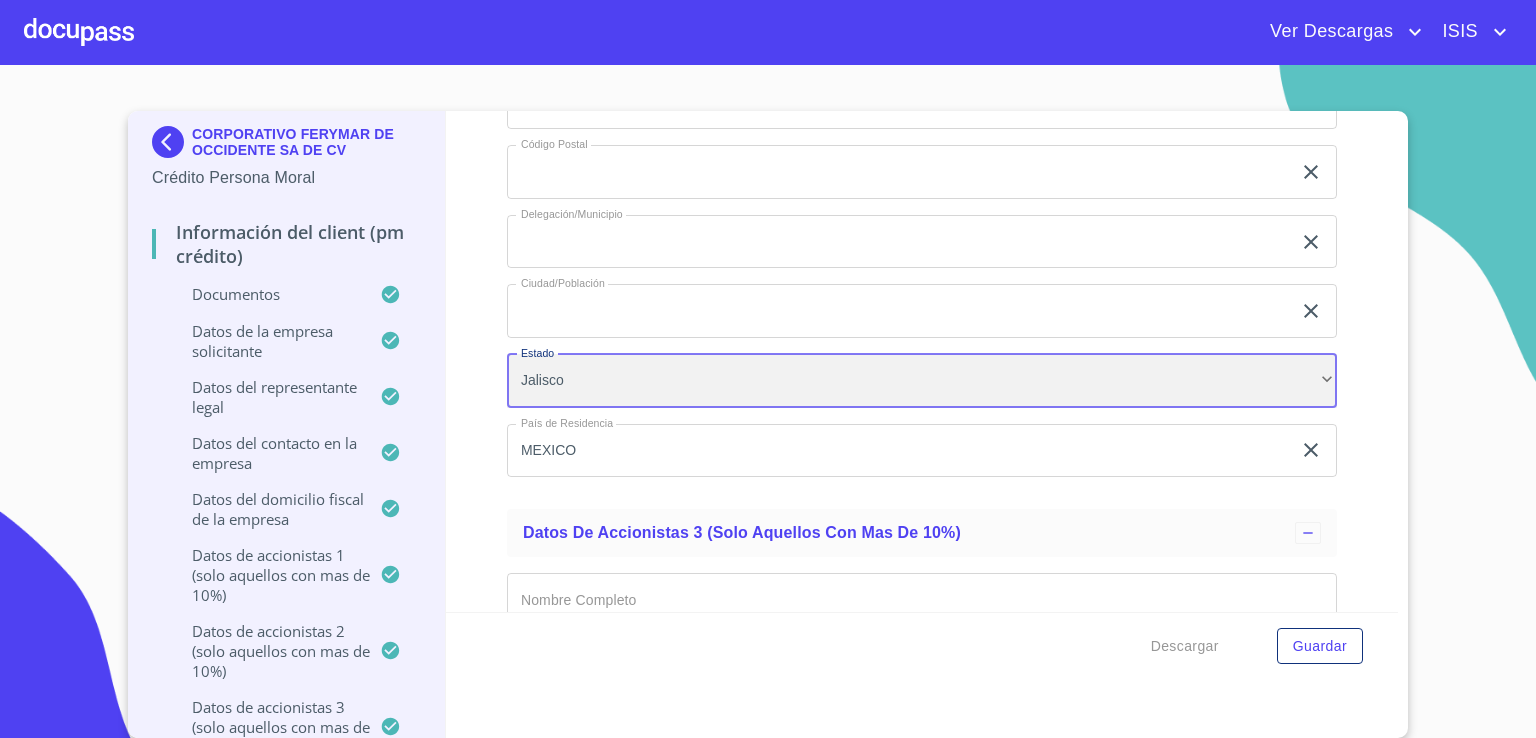 scroll, scrollTop: 16744, scrollLeft: 0, axis: vertical 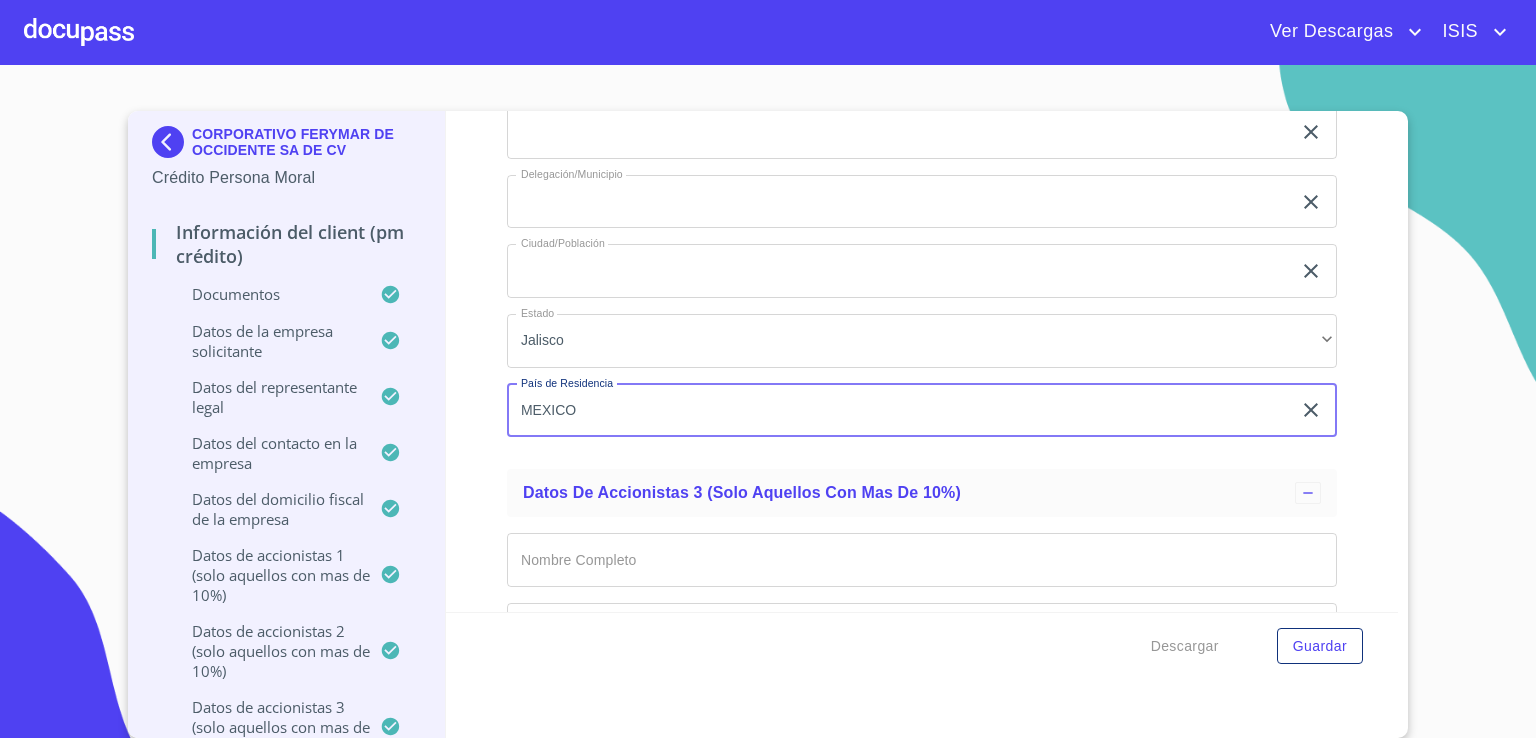 click on "MEXICO" at bounding box center (899, 411) 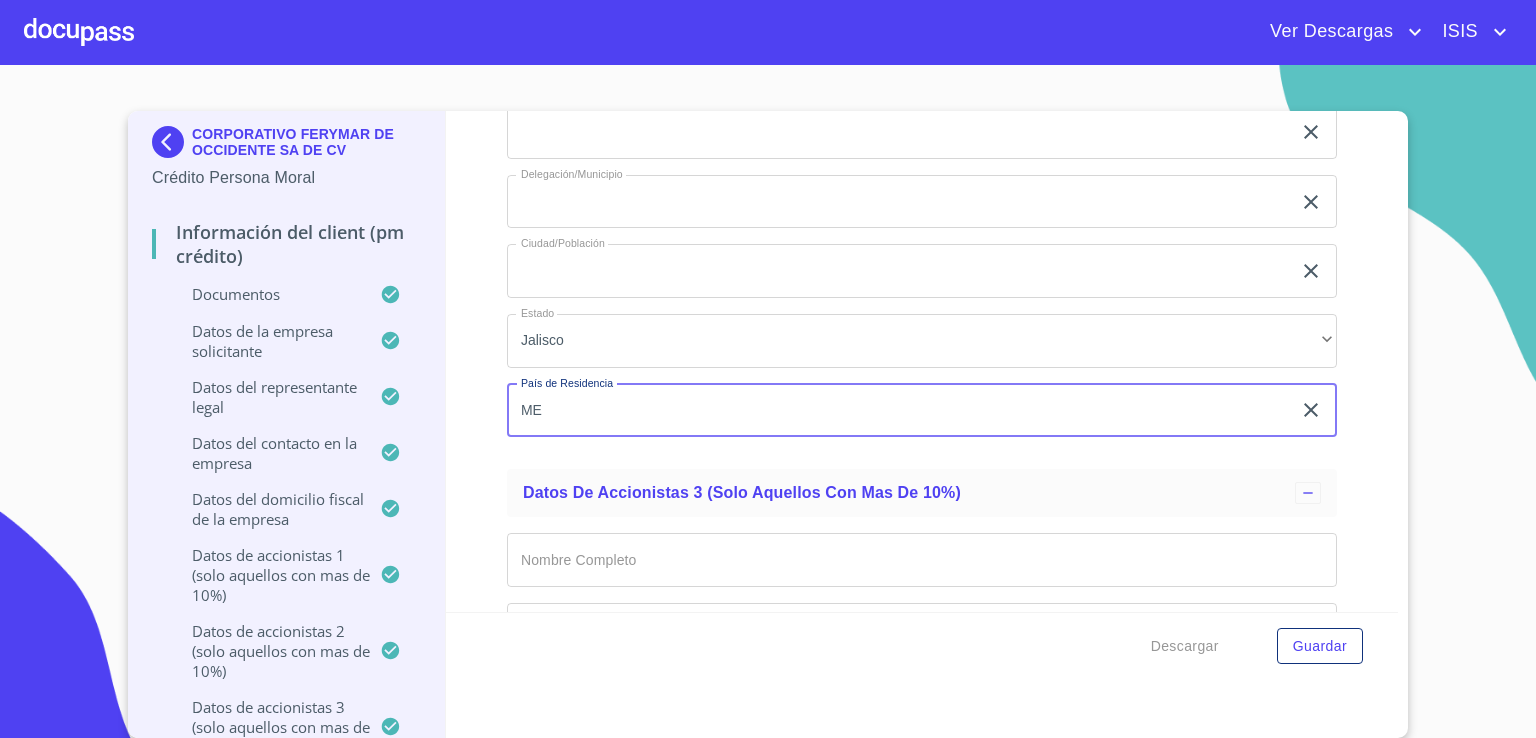 type on "M" 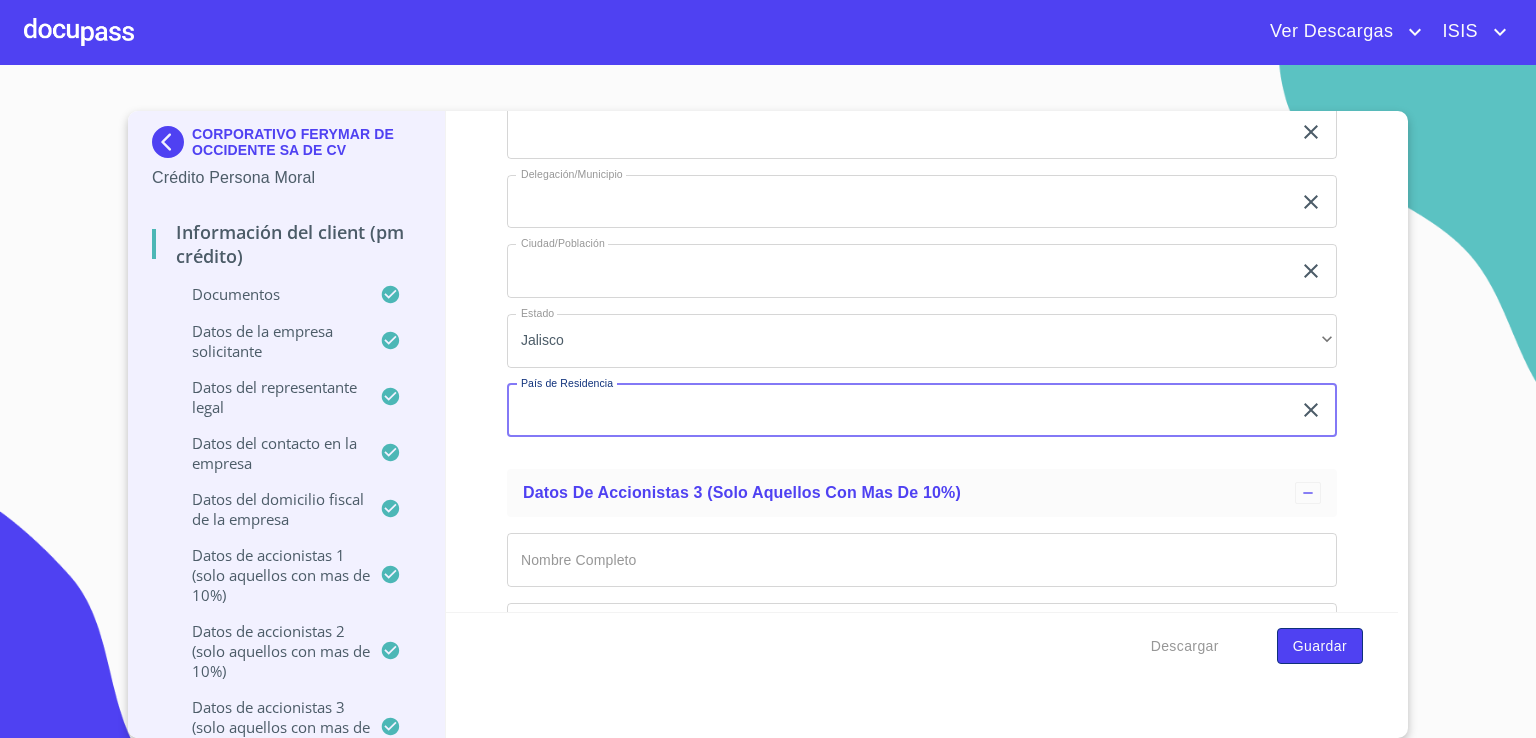 type 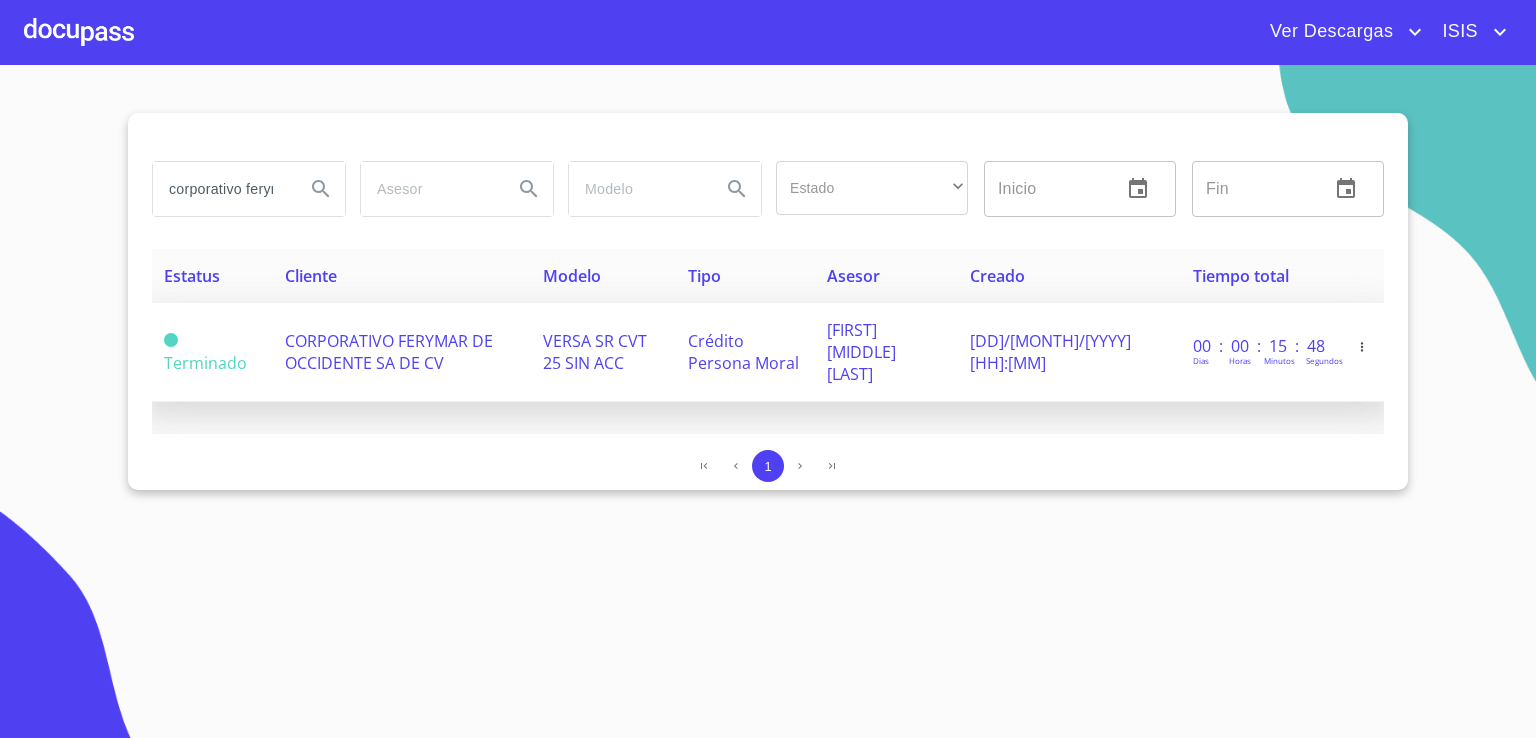 click on "CORPORATIVO FERYMAR DE OCCIDENTE SA DE CV" at bounding box center (402, 352) 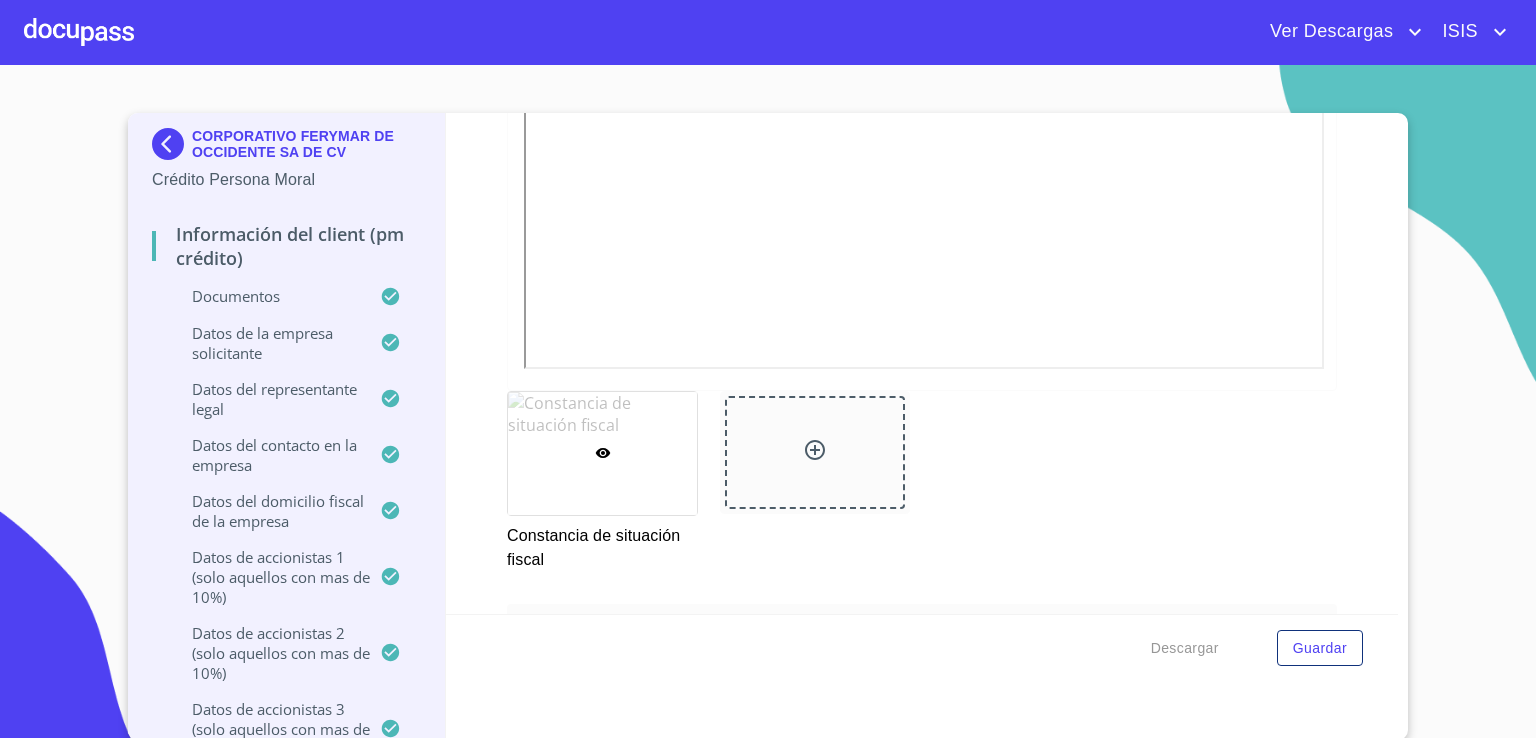 scroll, scrollTop: 15438, scrollLeft: 0, axis: vertical 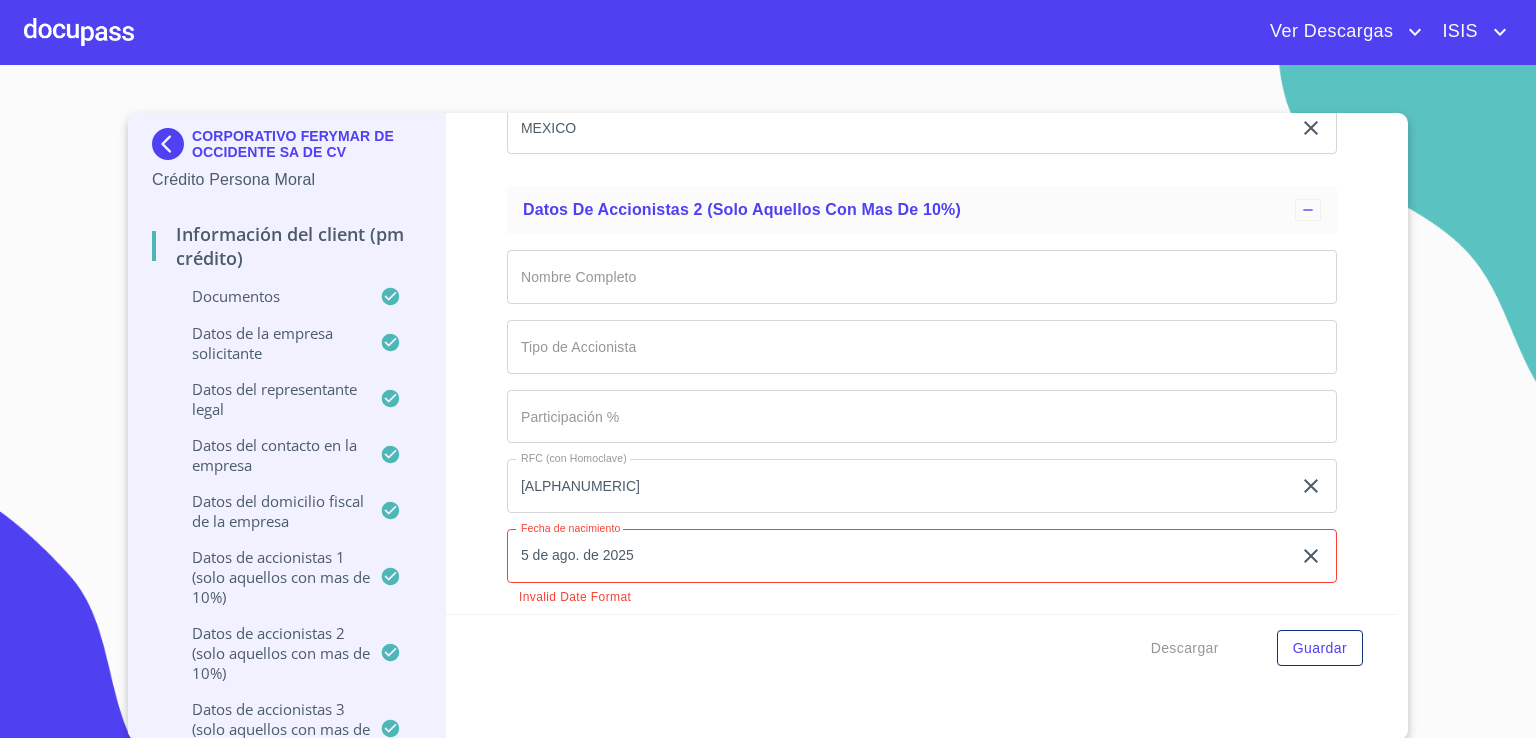click 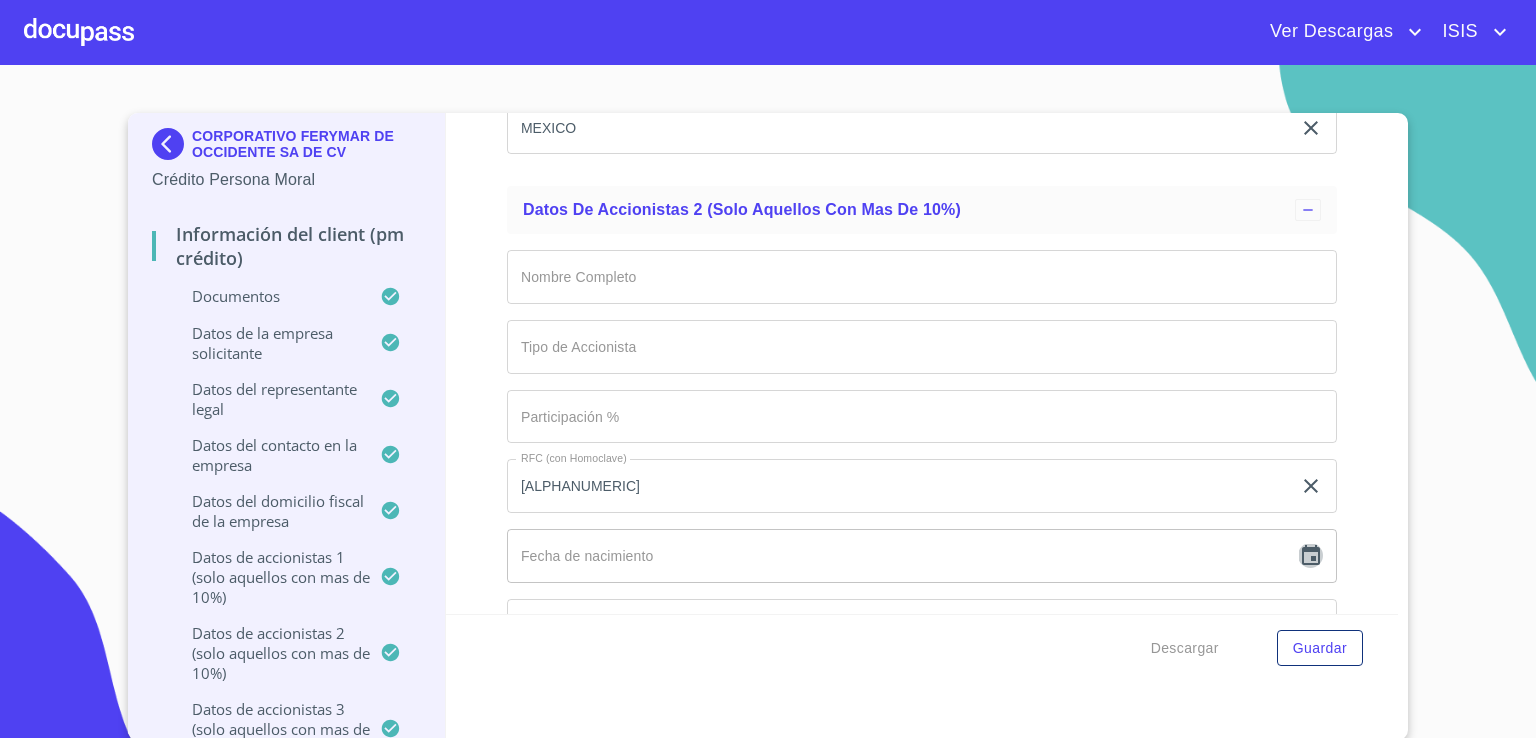 click 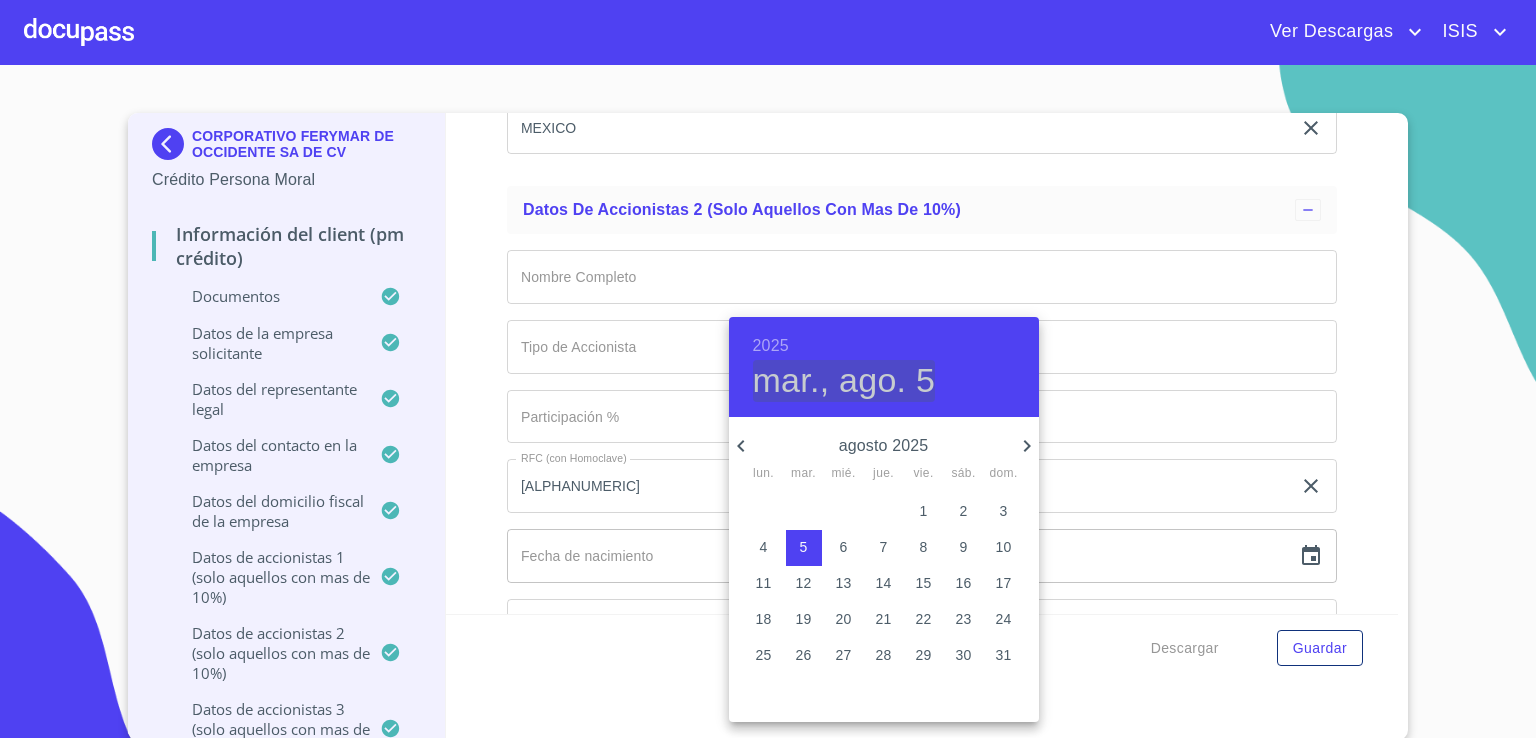 click on "mar., ago. 5" at bounding box center (844, 381) 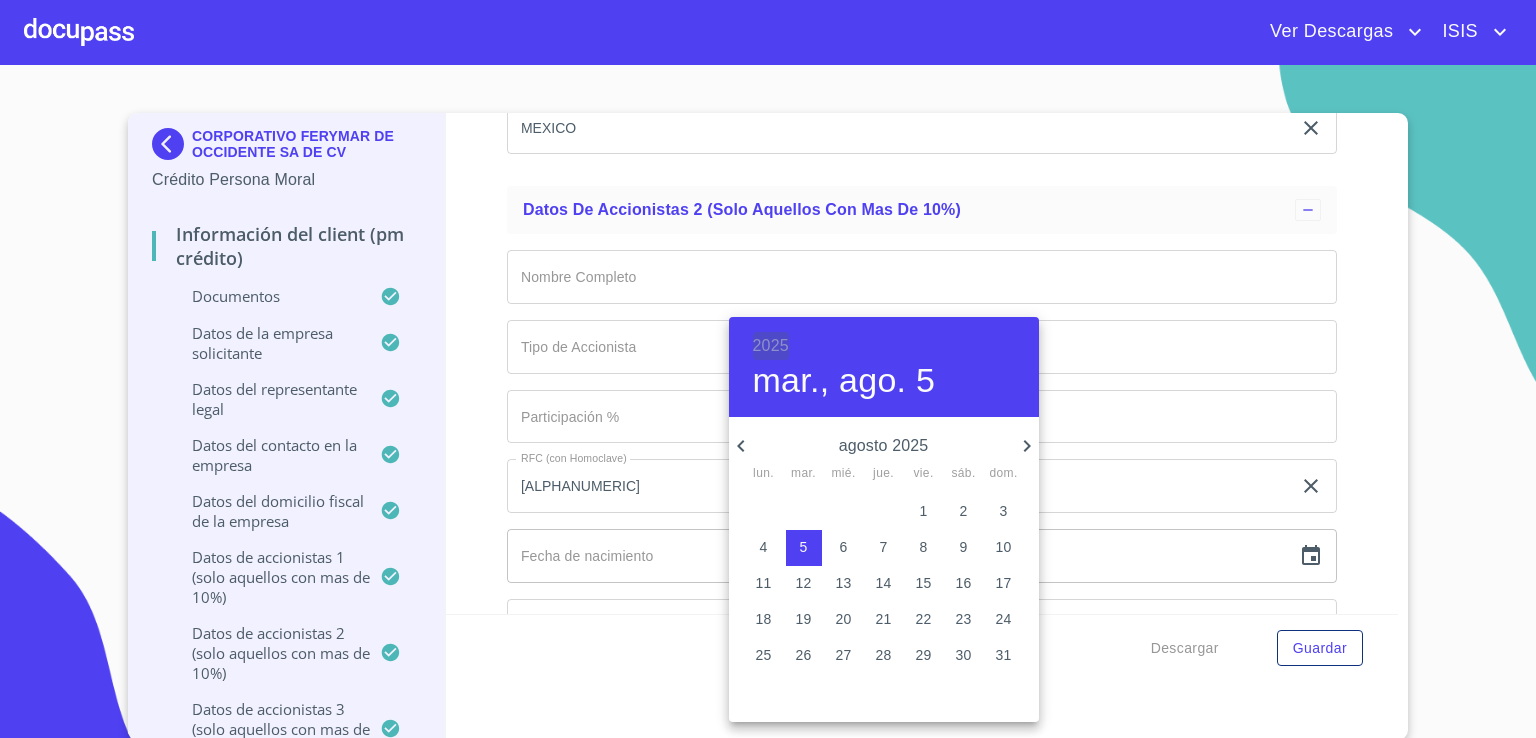 click on "2025" at bounding box center (771, 346) 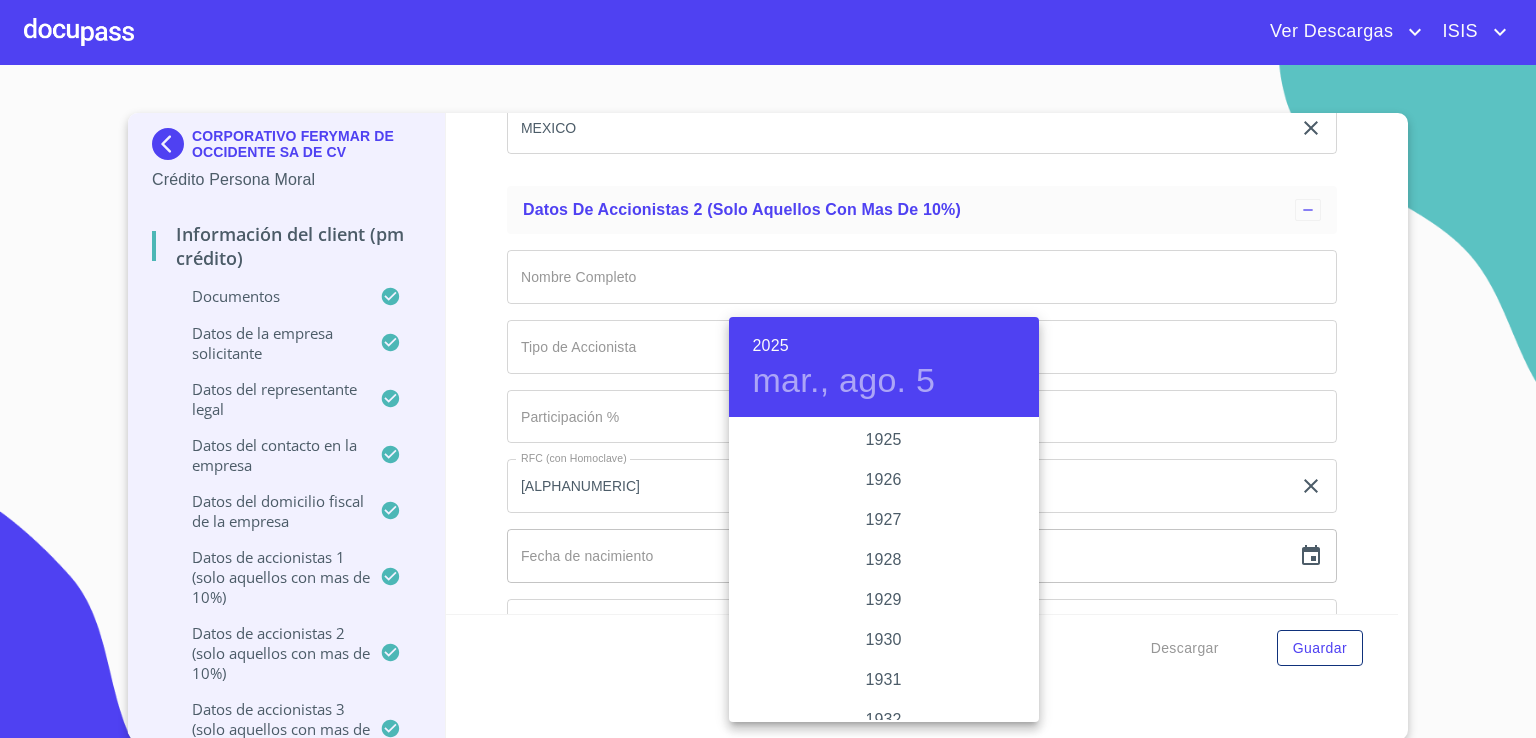 scroll, scrollTop: 3880, scrollLeft: 0, axis: vertical 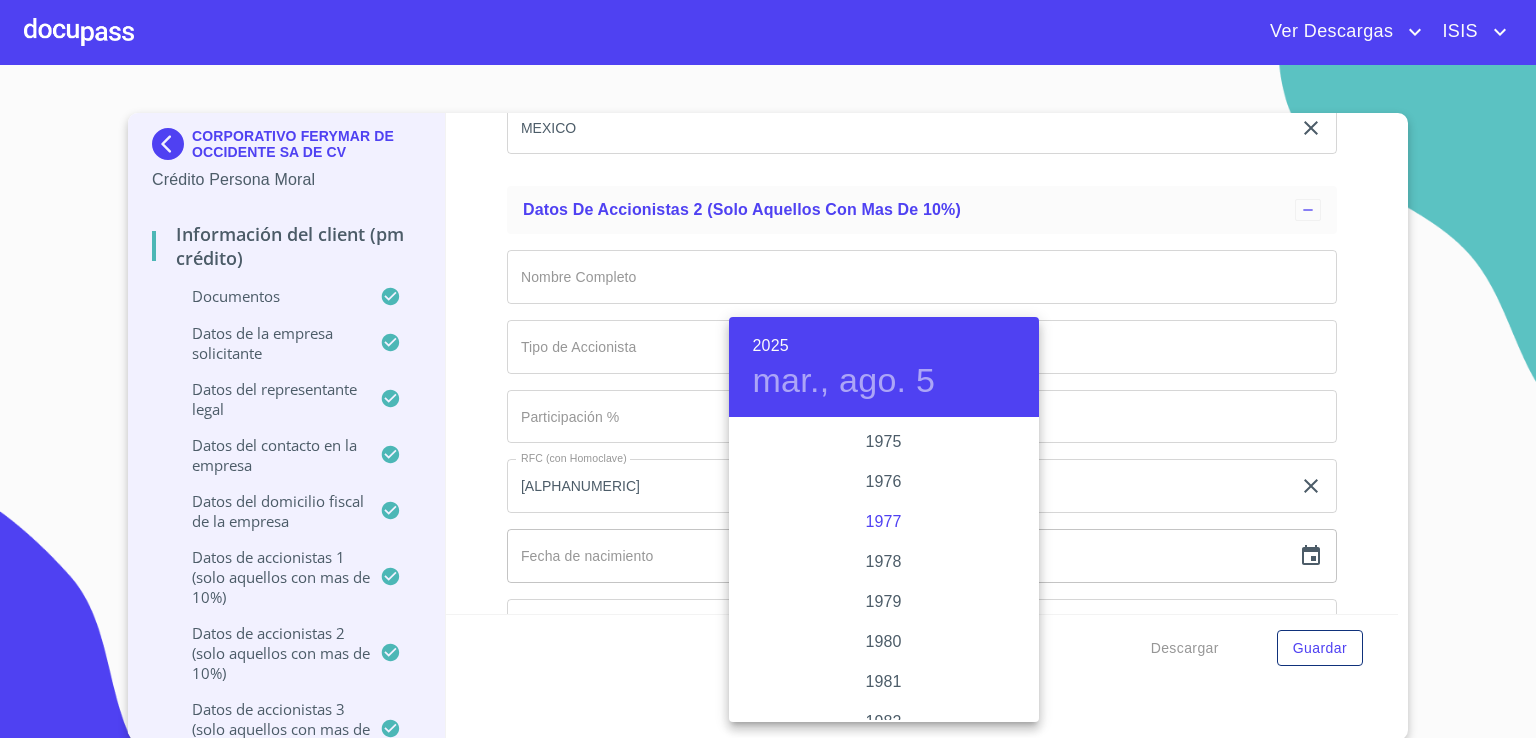 click on "1977" at bounding box center (884, 522) 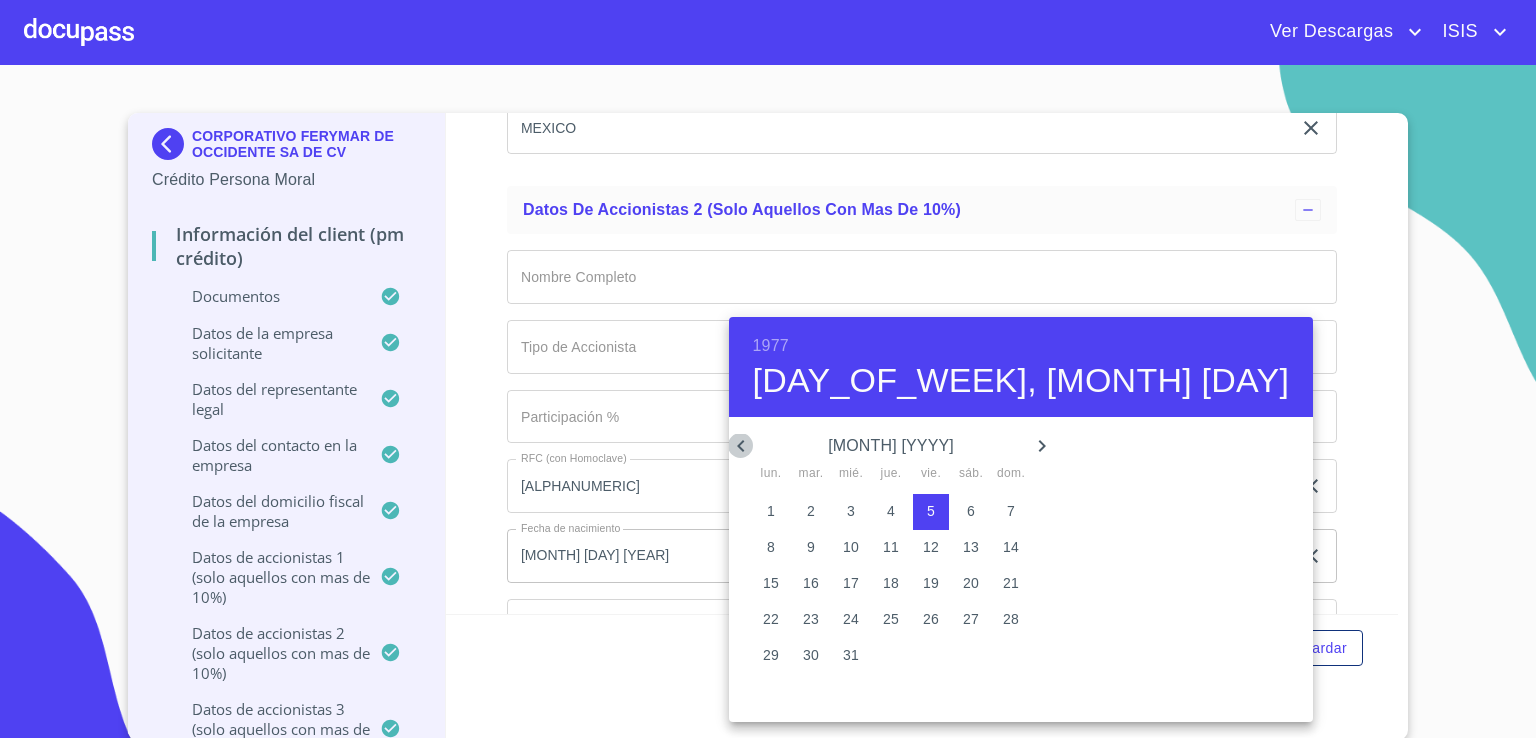 click 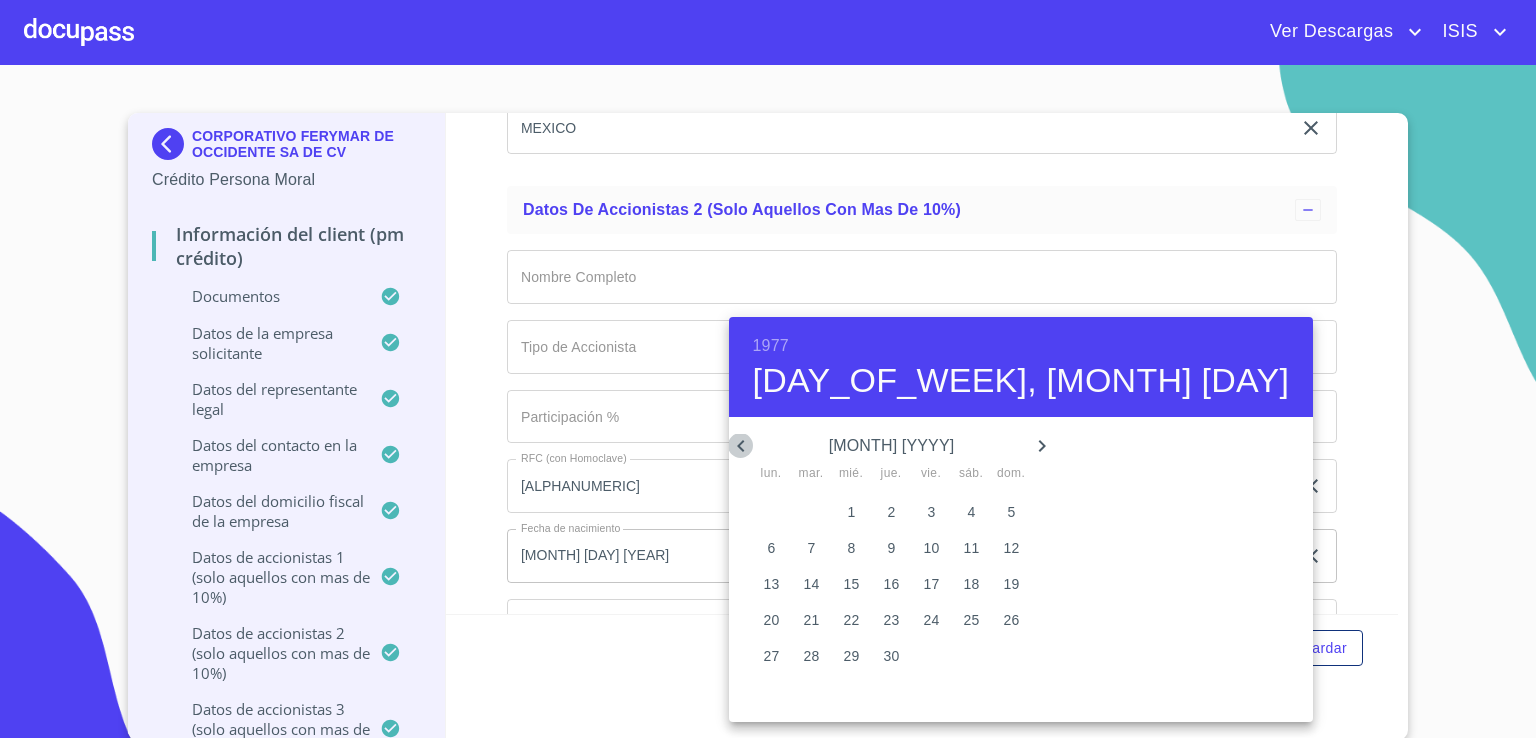 click 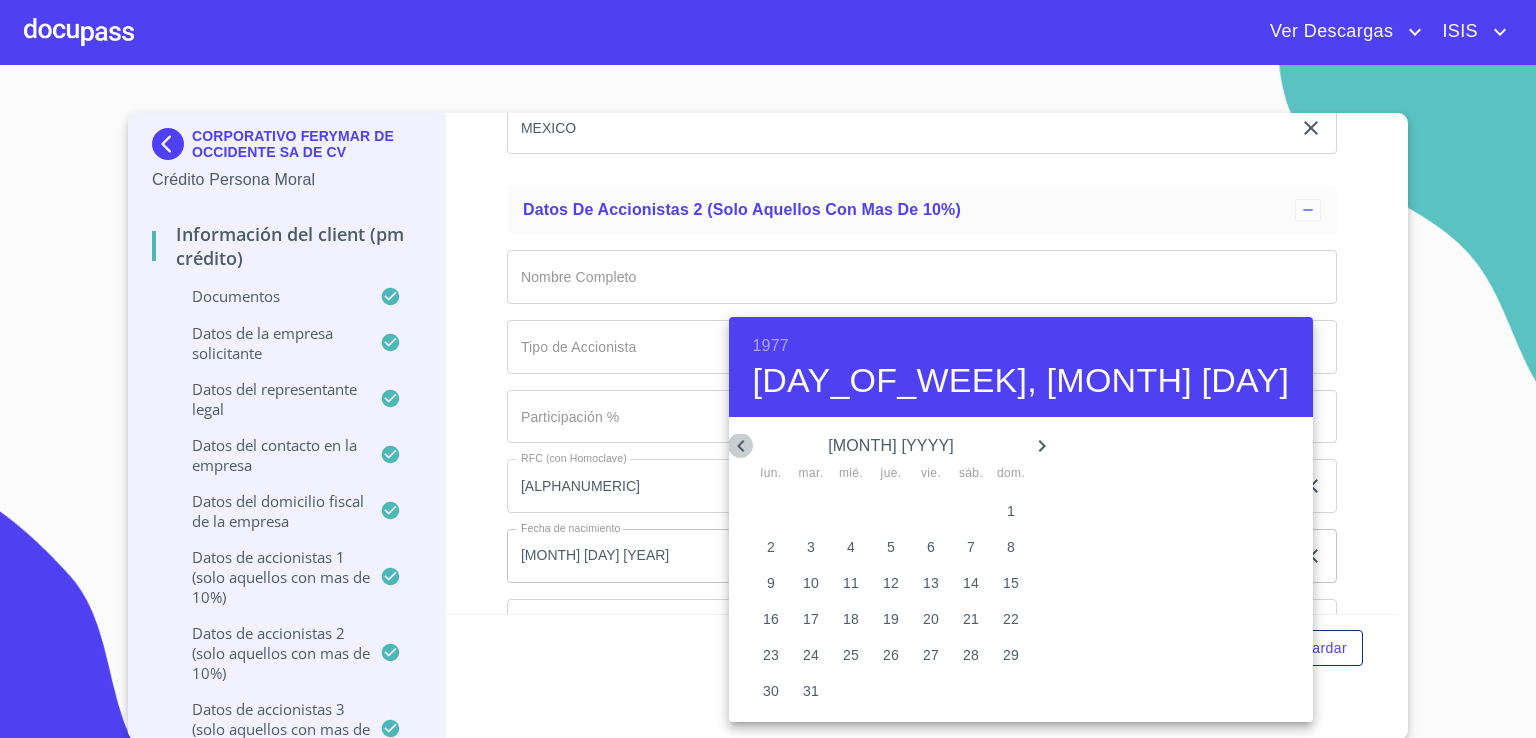 click 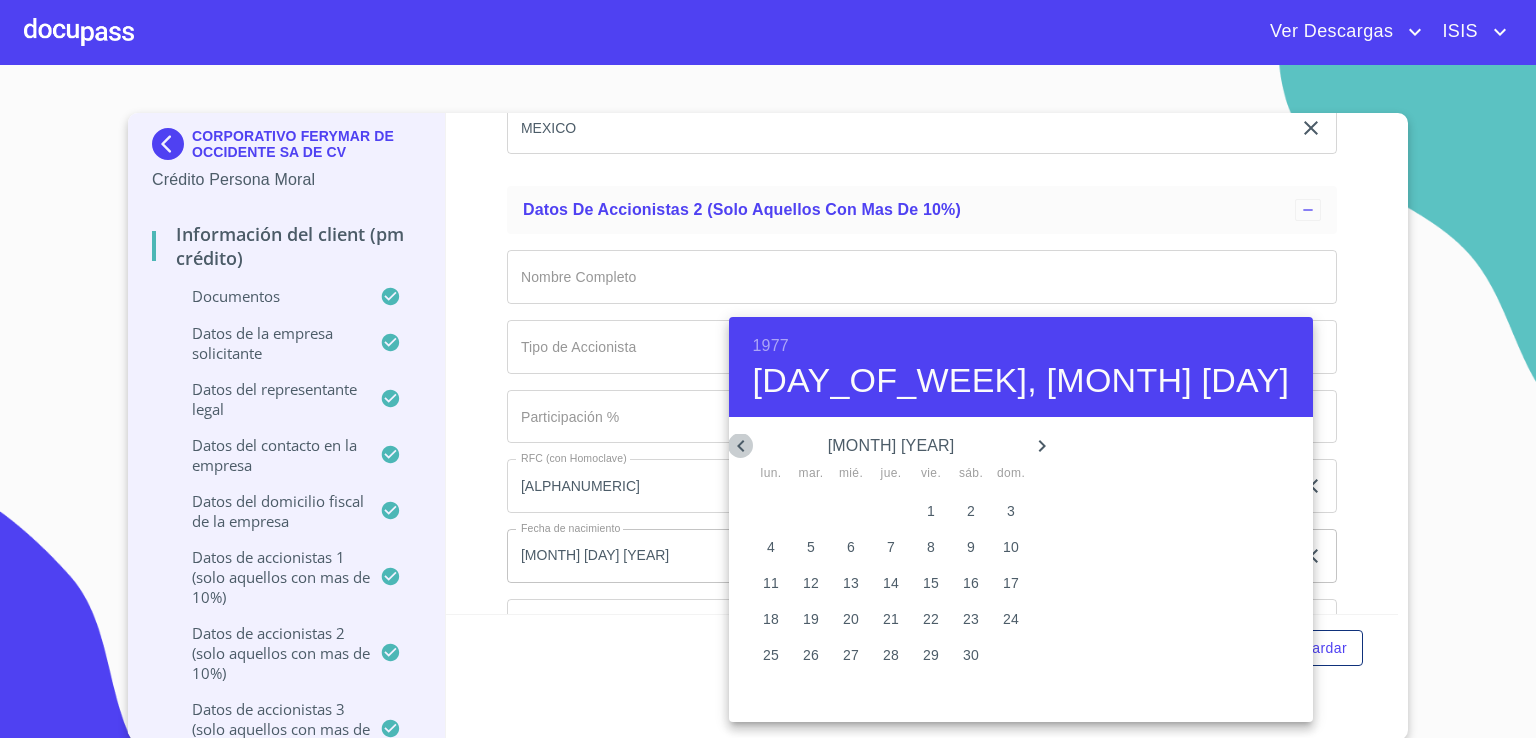 click 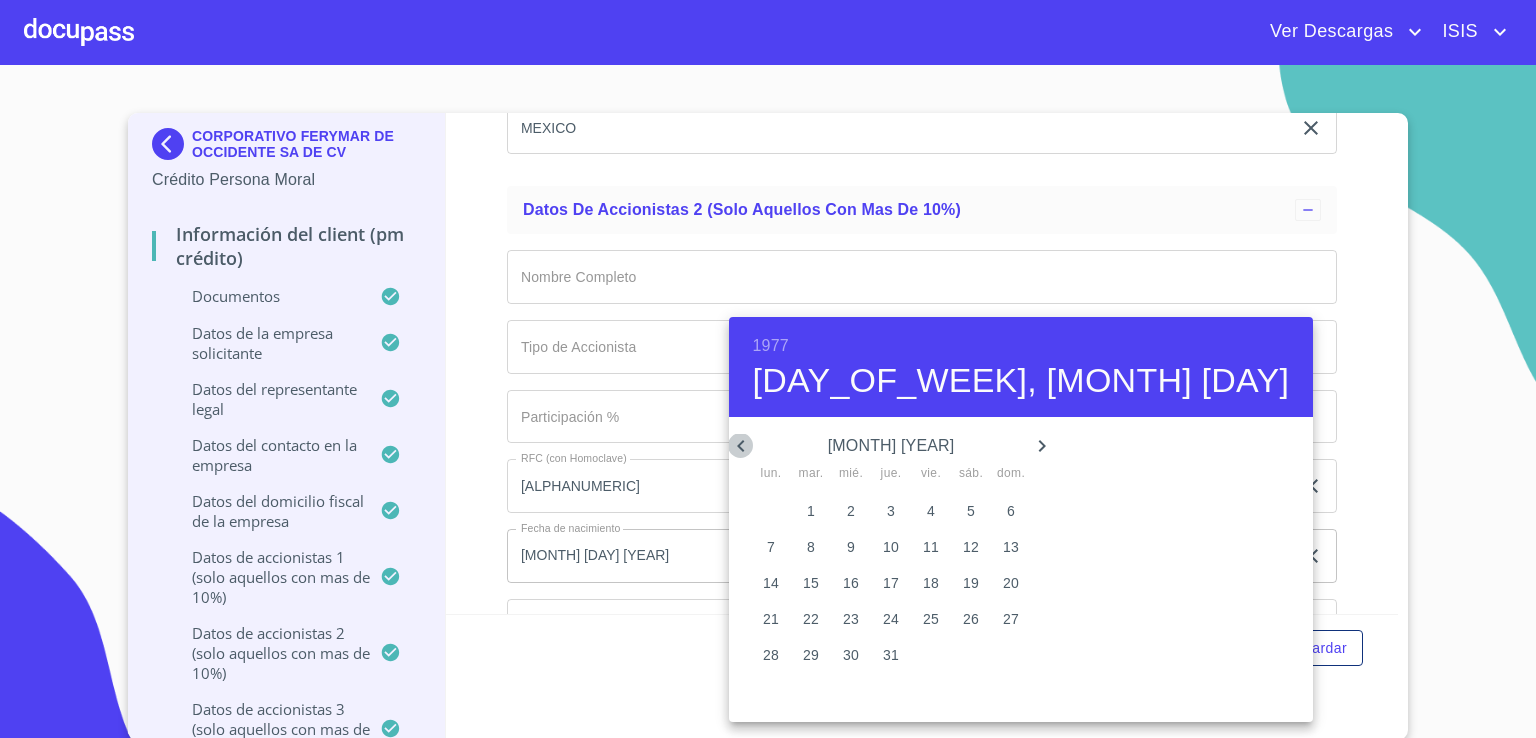 click 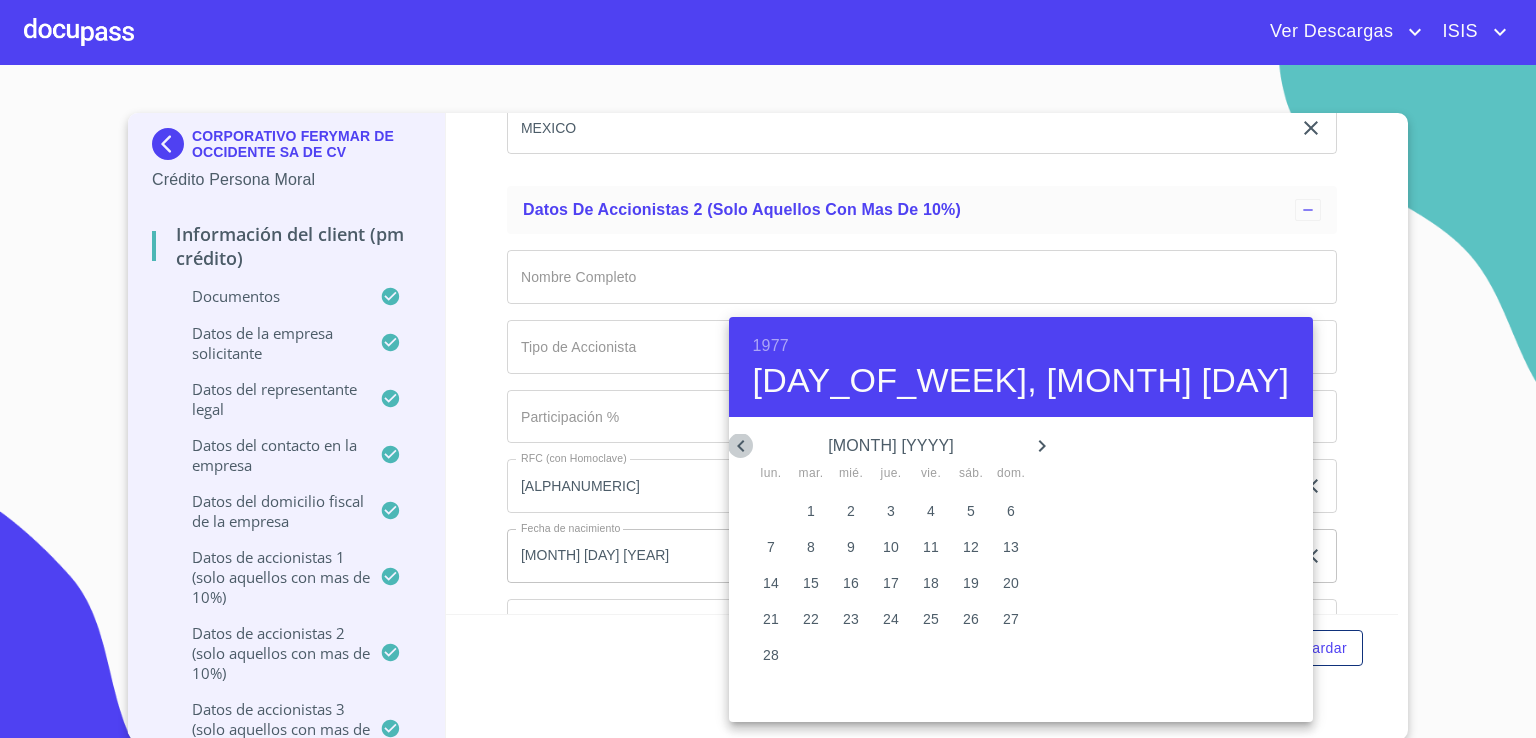 click 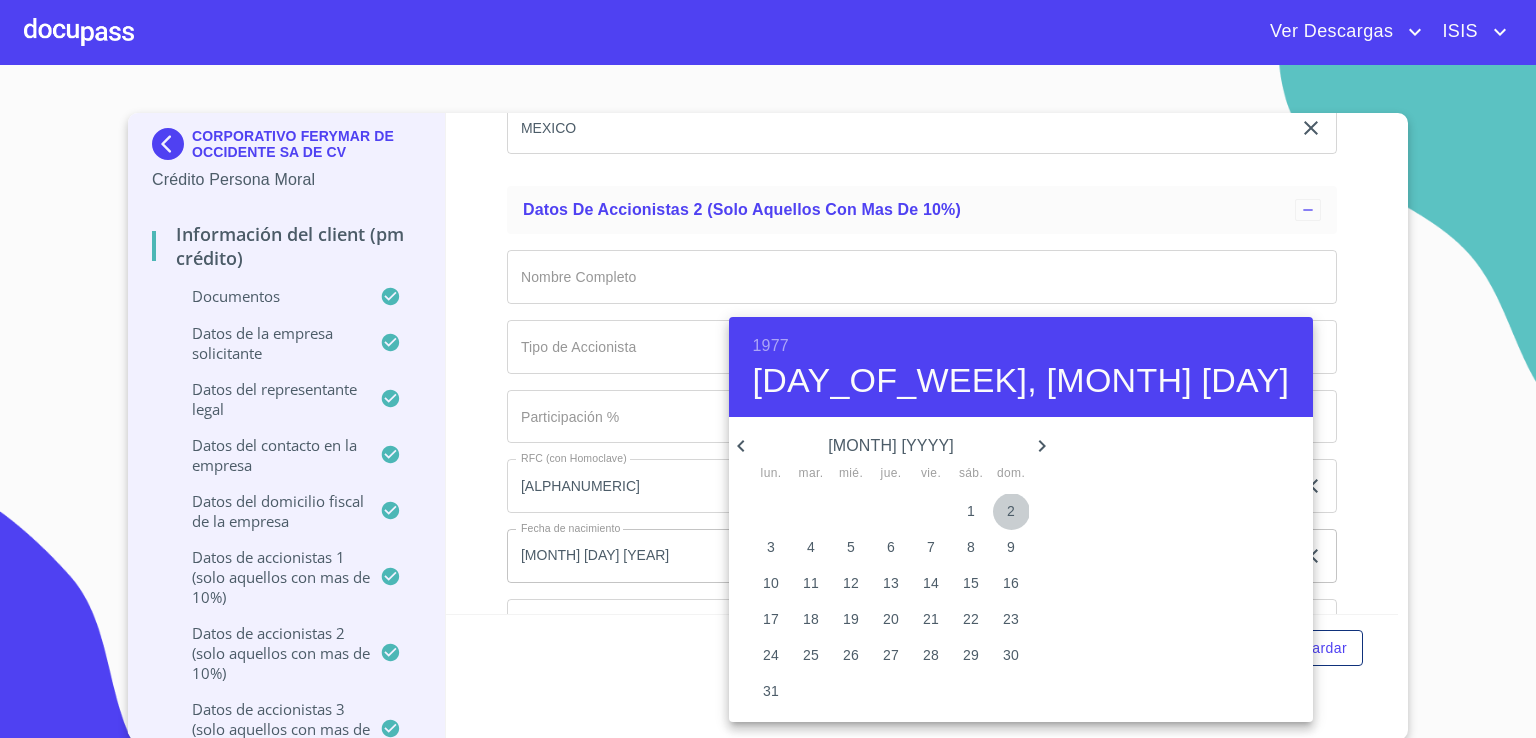 click on "2" at bounding box center [1011, 511] 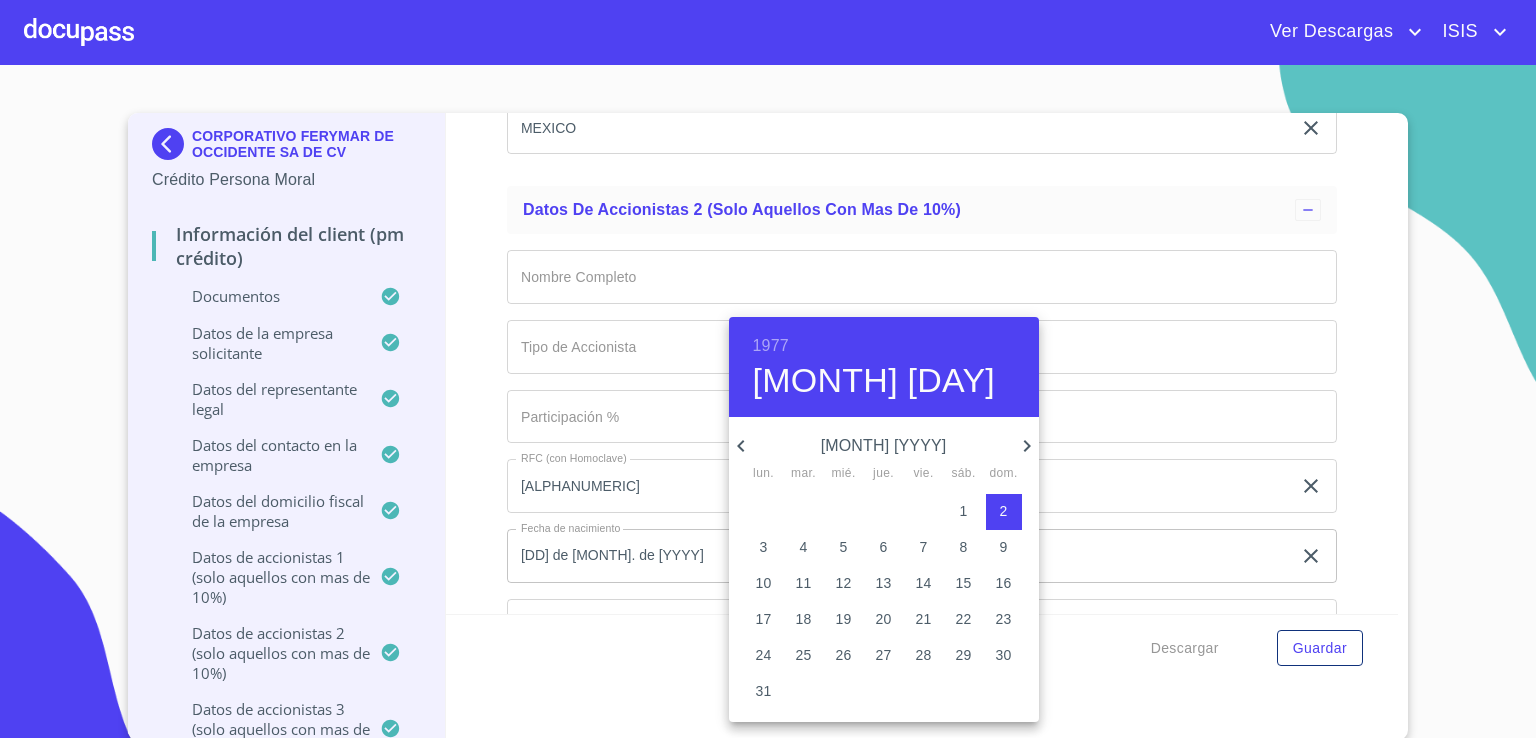 click at bounding box center [768, 369] 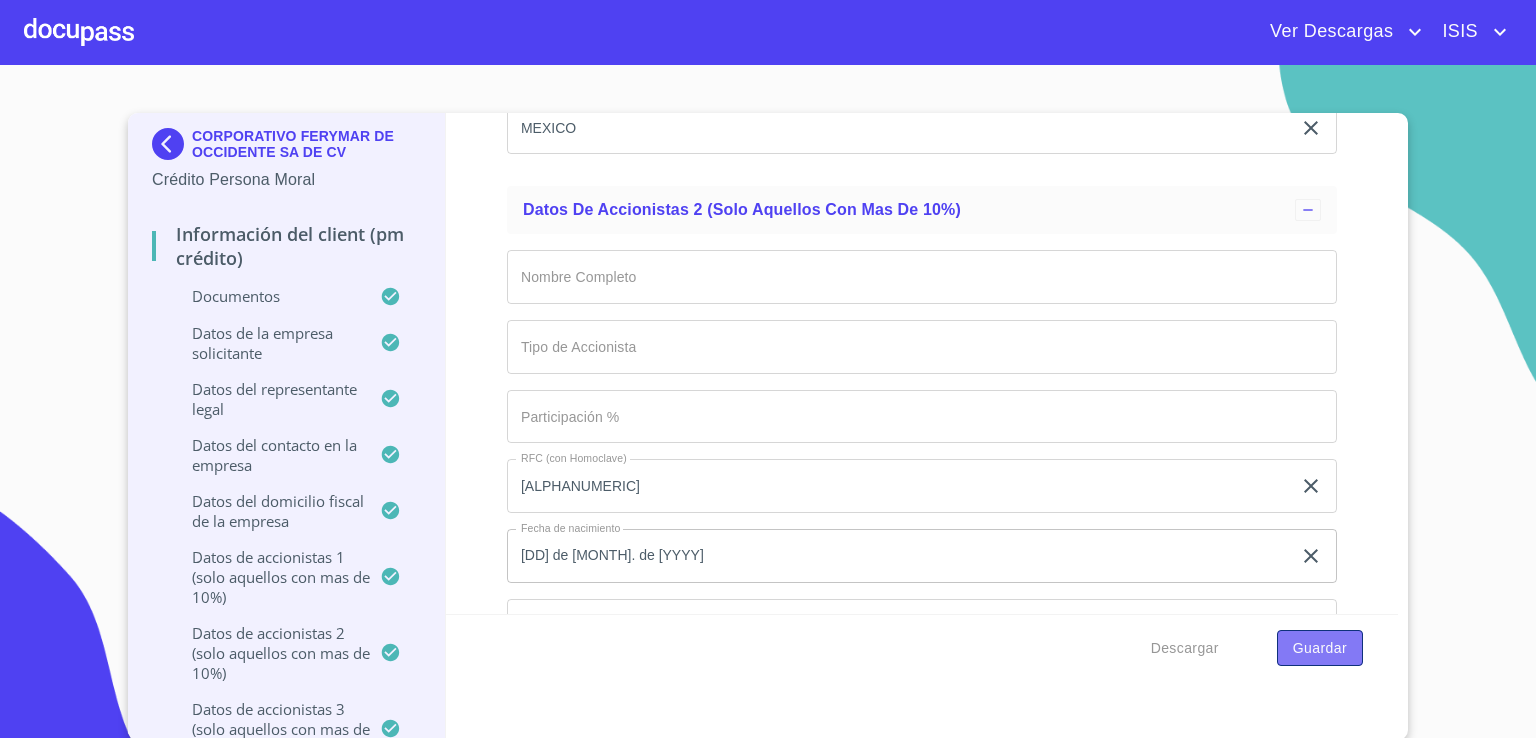 click on "Guardar" at bounding box center (1320, 648) 